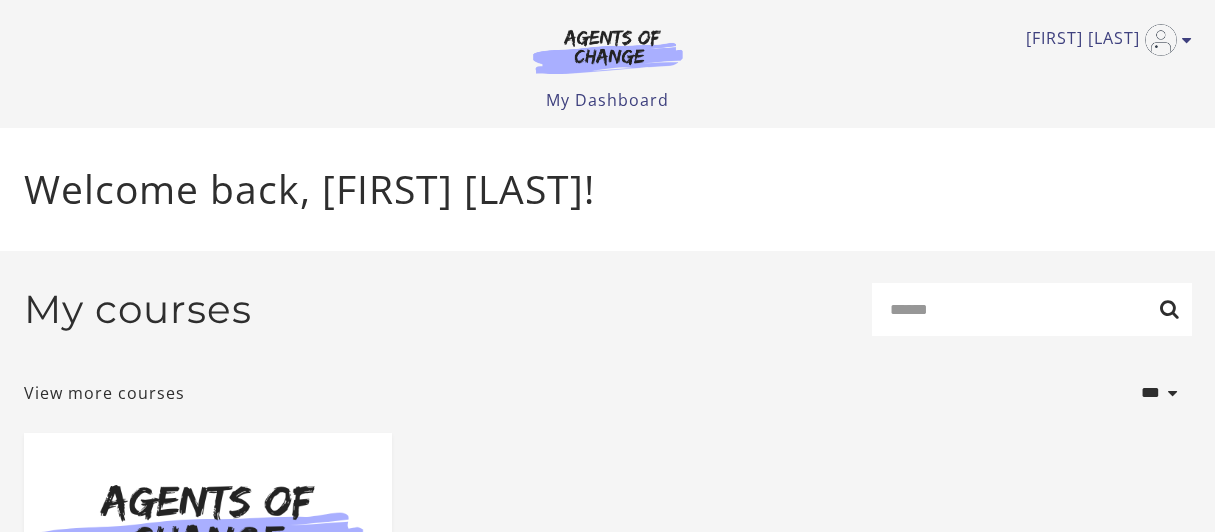 scroll, scrollTop: 0, scrollLeft: 0, axis: both 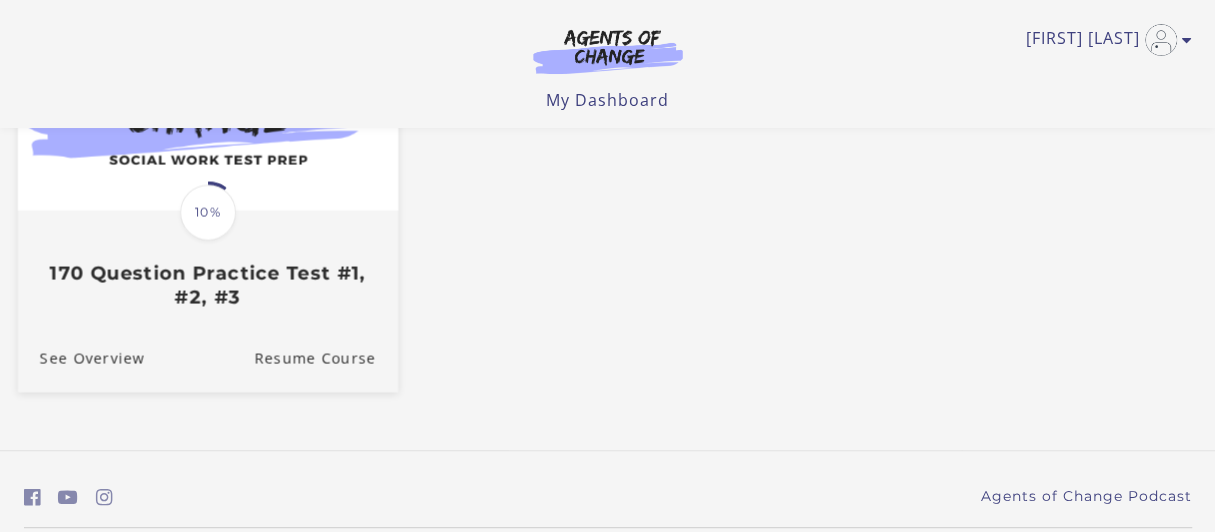 click on "170 Question Practice Test #1, #2, #3" at bounding box center [207, 285] 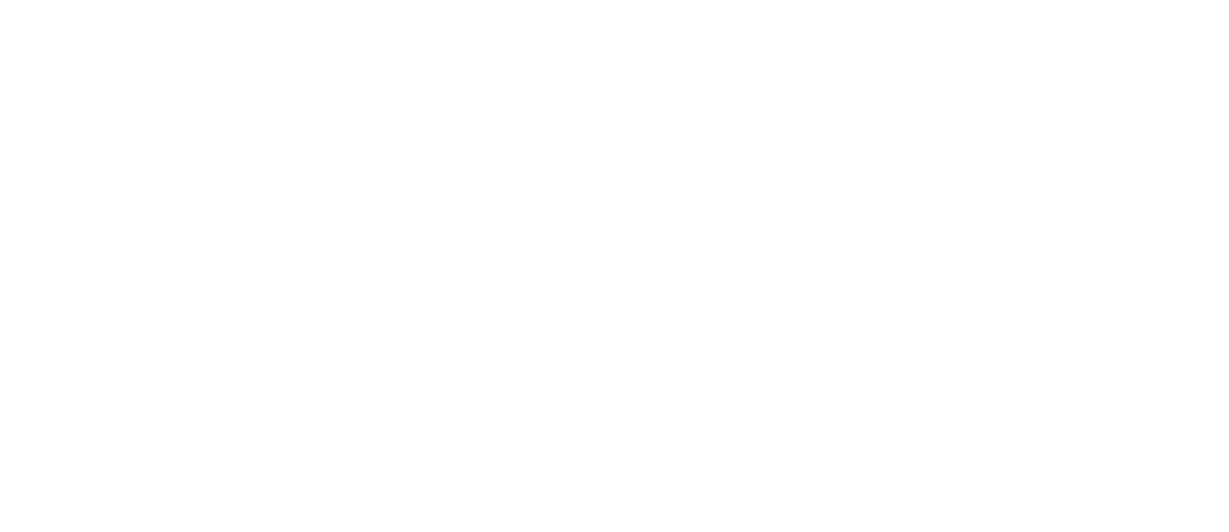 scroll, scrollTop: 0, scrollLeft: 0, axis: both 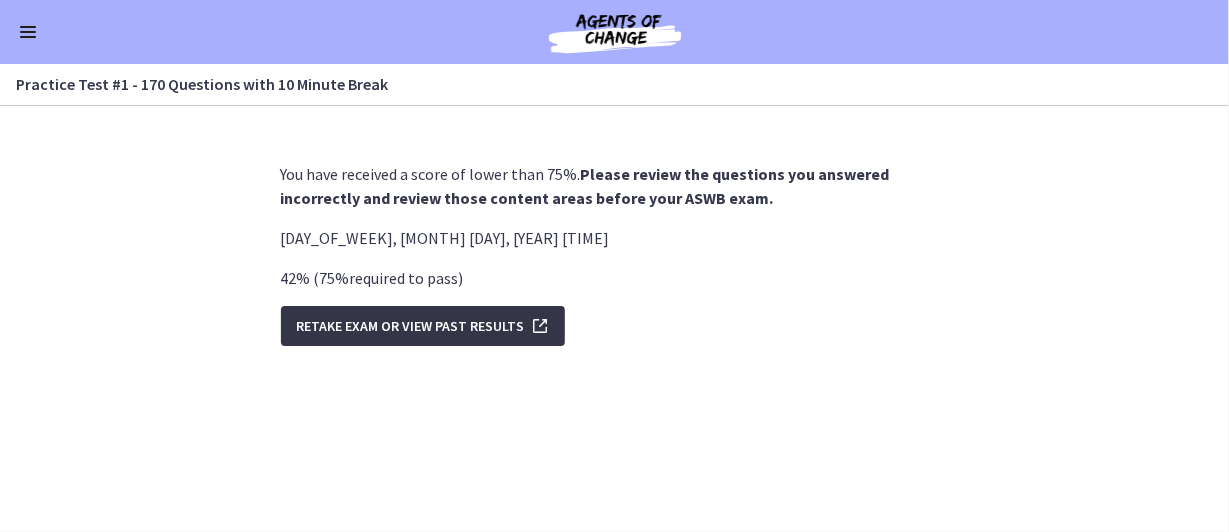 click on "Retake Exam OR View Past Results" at bounding box center [411, 326] 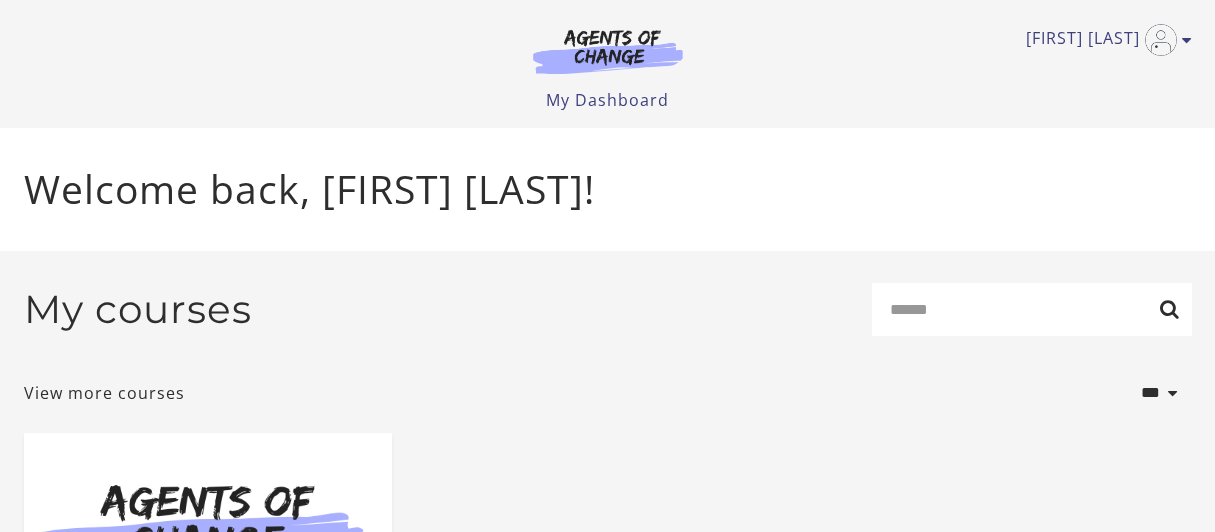 scroll, scrollTop: 0, scrollLeft: 0, axis: both 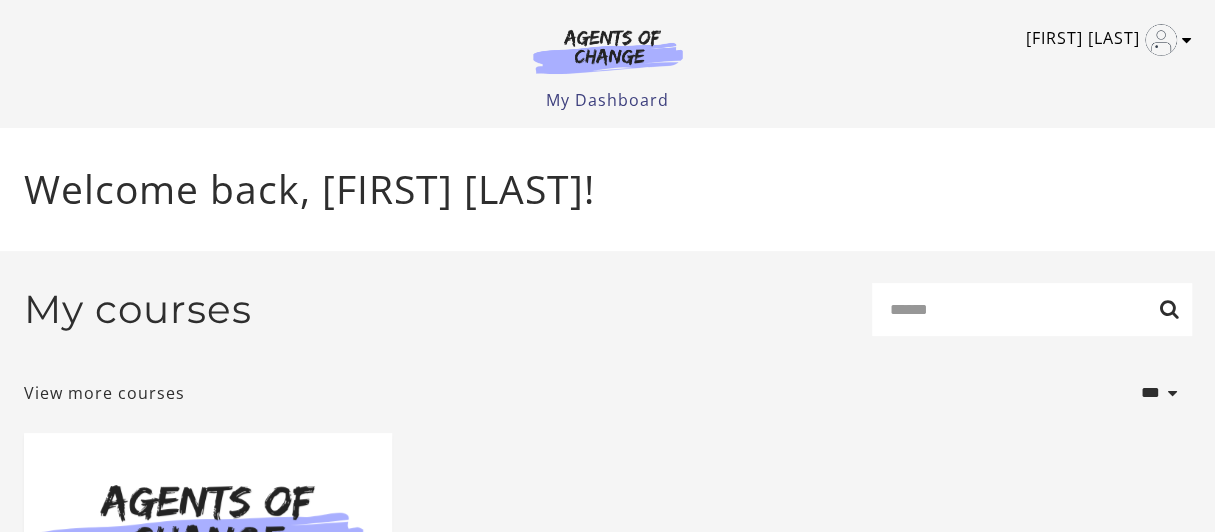 click on "[NAME]
My Account
Support
Sign Out
Toggle menu
Menu
My Dashboard
My Account
Support
Sign Out" at bounding box center [608, 64] 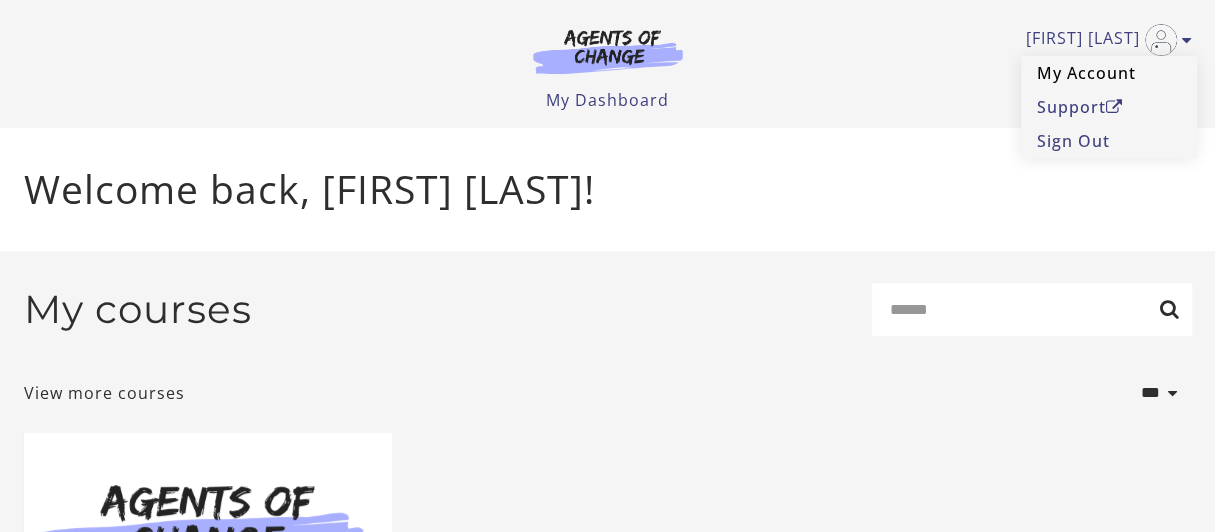 click on "My Account" at bounding box center (1109, 73) 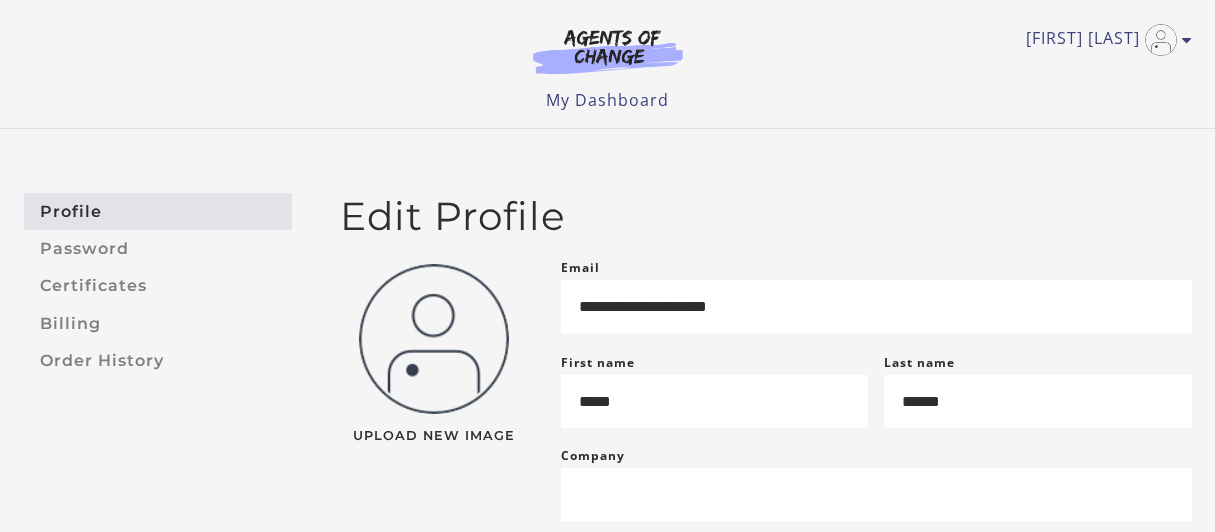 scroll, scrollTop: 0, scrollLeft: 0, axis: both 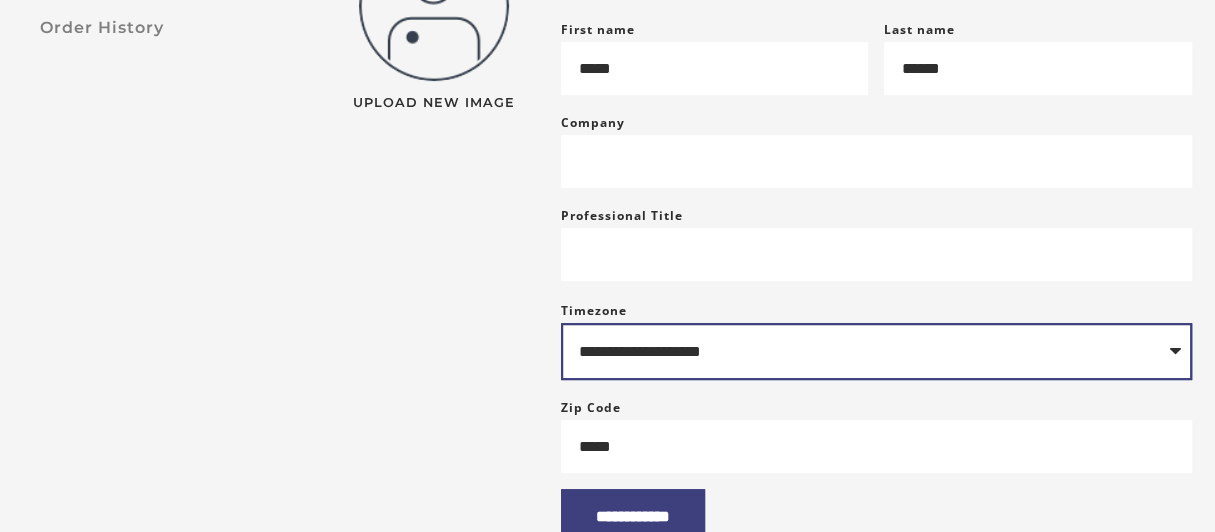 click on "**********" at bounding box center [876, 352] 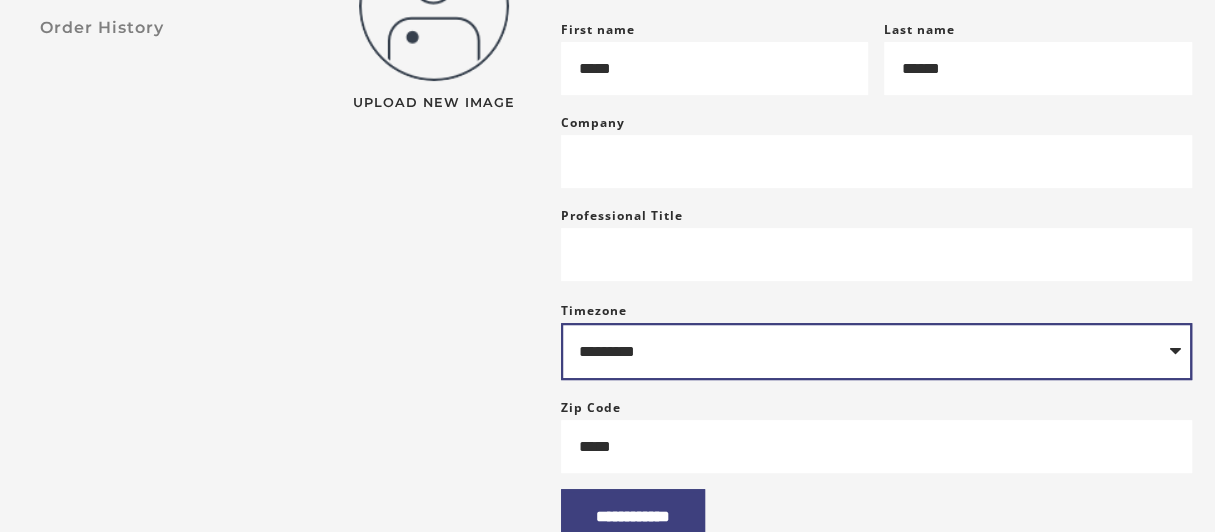 click on "**********" at bounding box center [876, 352] 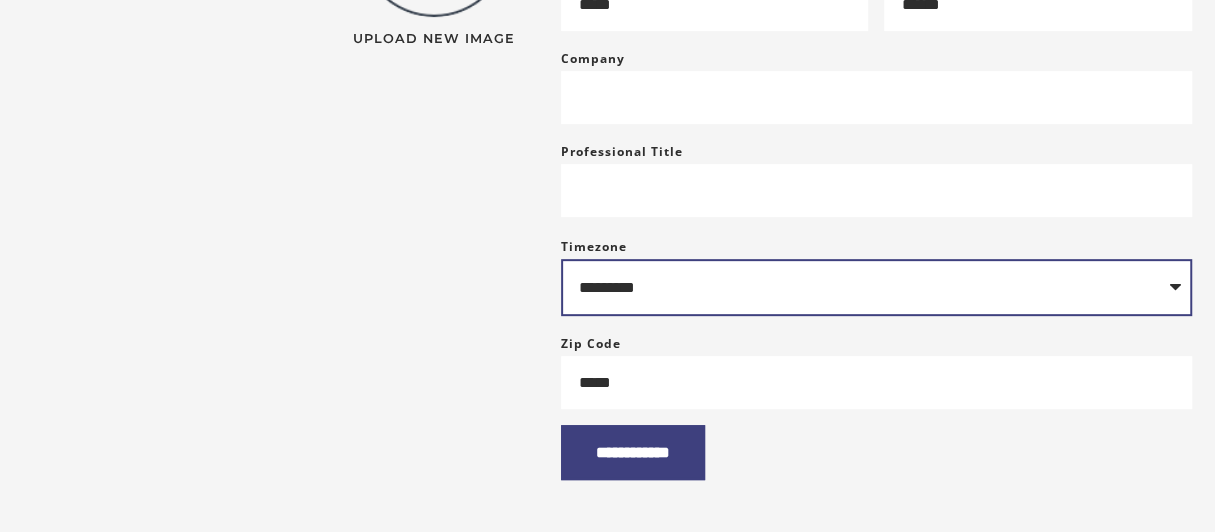 scroll, scrollTop: 400, scrollLeft: 0, axis: vertical 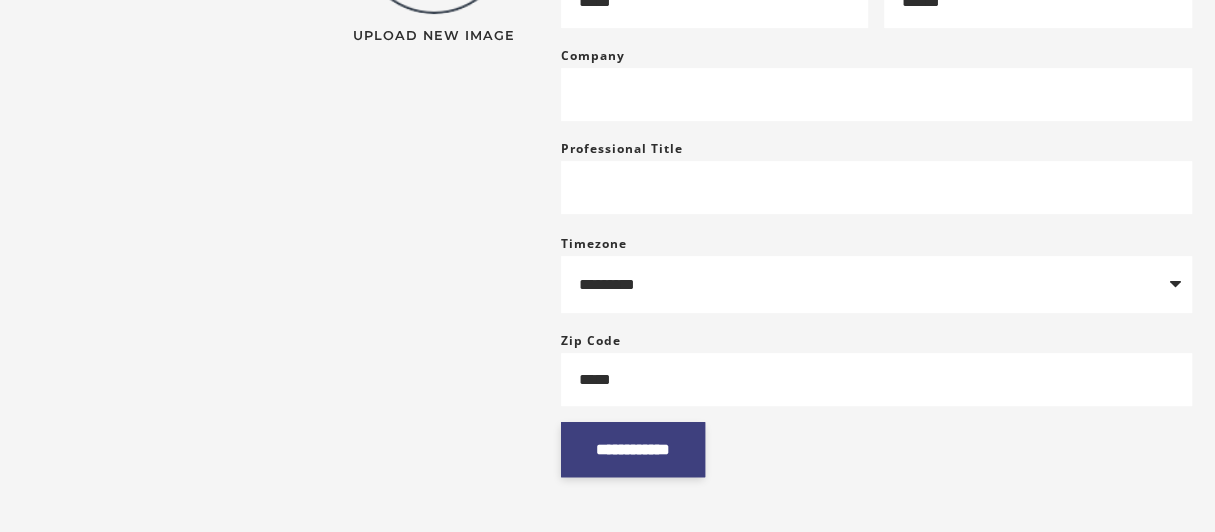 click on "**********" at bounding box center (633, 449) 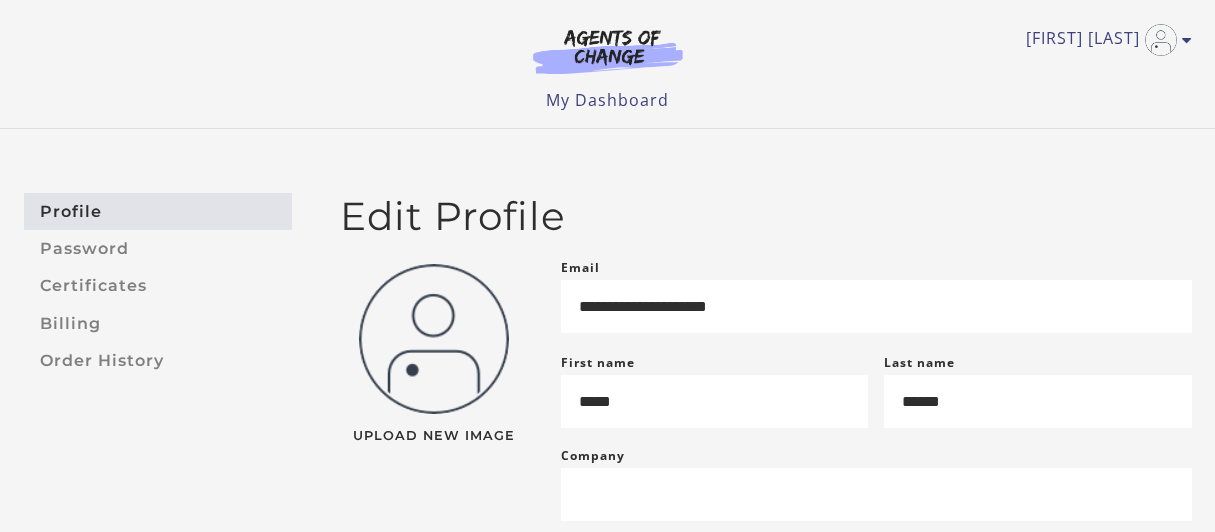 scroll, scrollTop: 0, scrollLeft: 0, axis: both 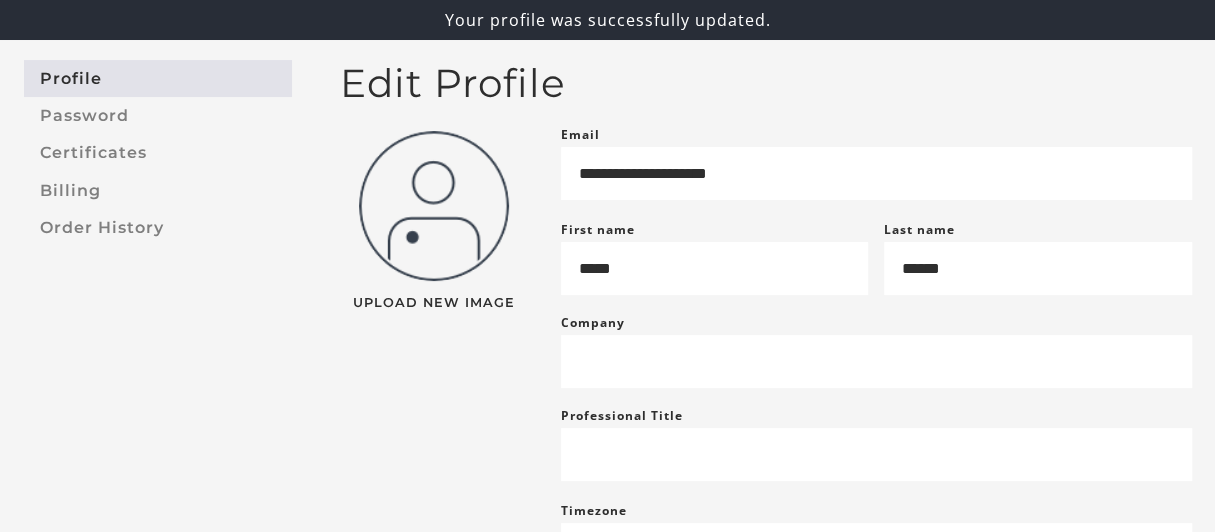 click at bounding box center [434, 206] 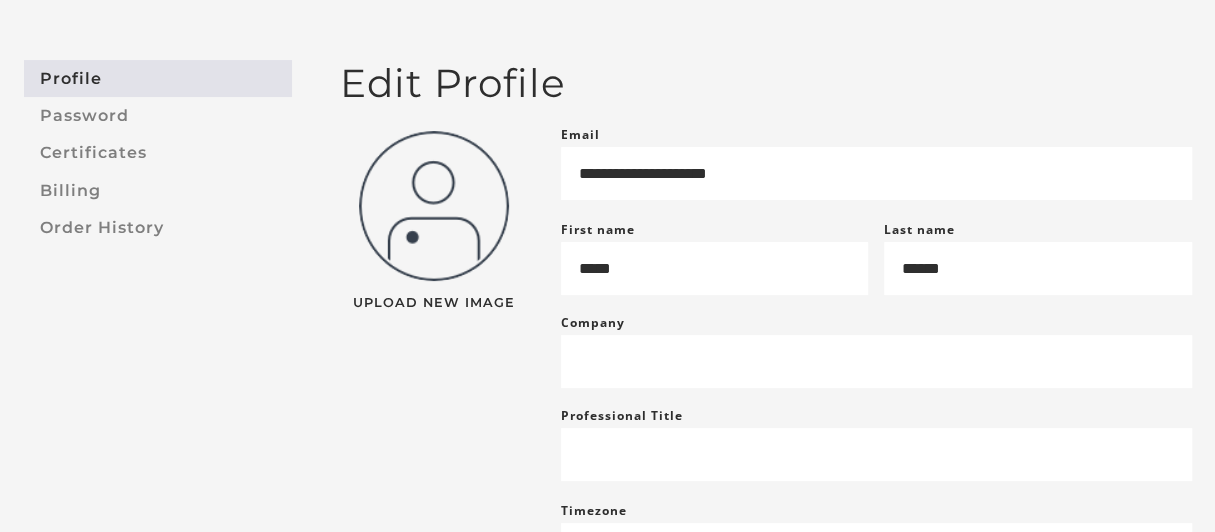 click at bounding box center [434, 206] 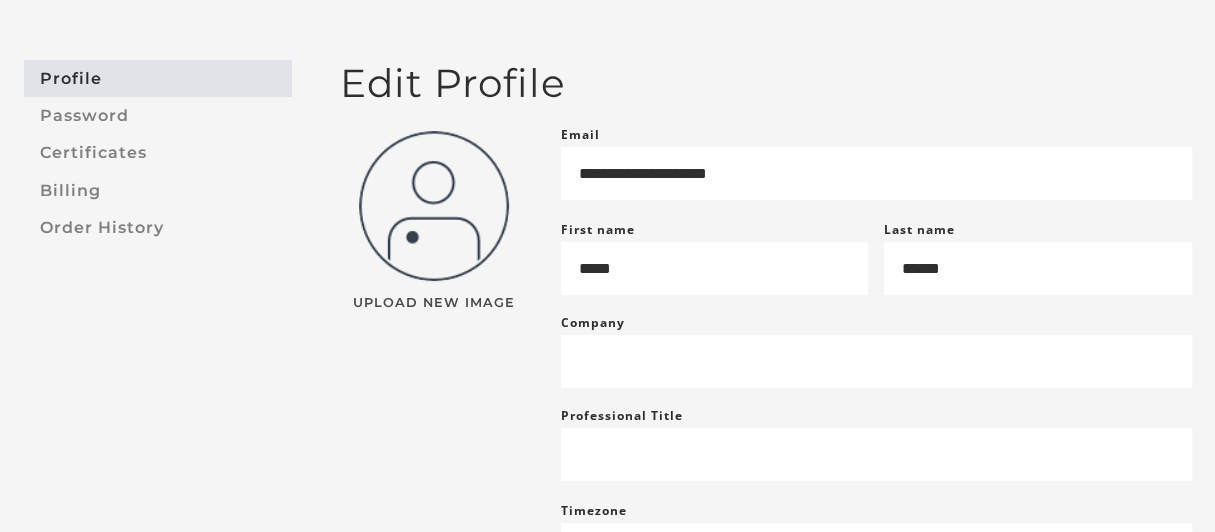 click on "Upload New Image" at bounding box center (434, 303) 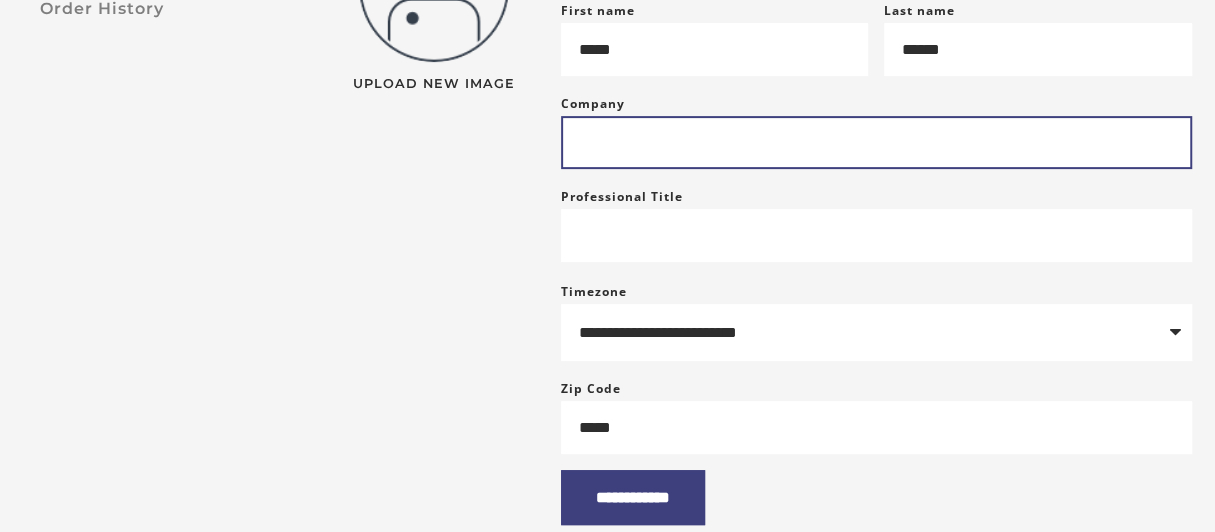 scroll, scrollTop: 400, scrollLeft: 0, axis: vertical 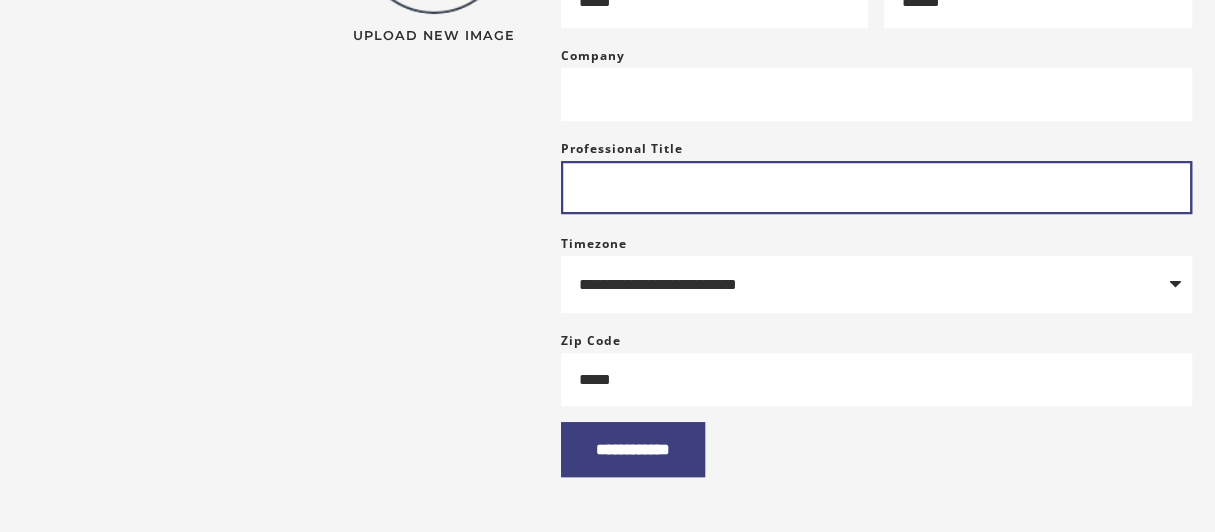 click on "Professional Title" at bounding box center [876, 187] 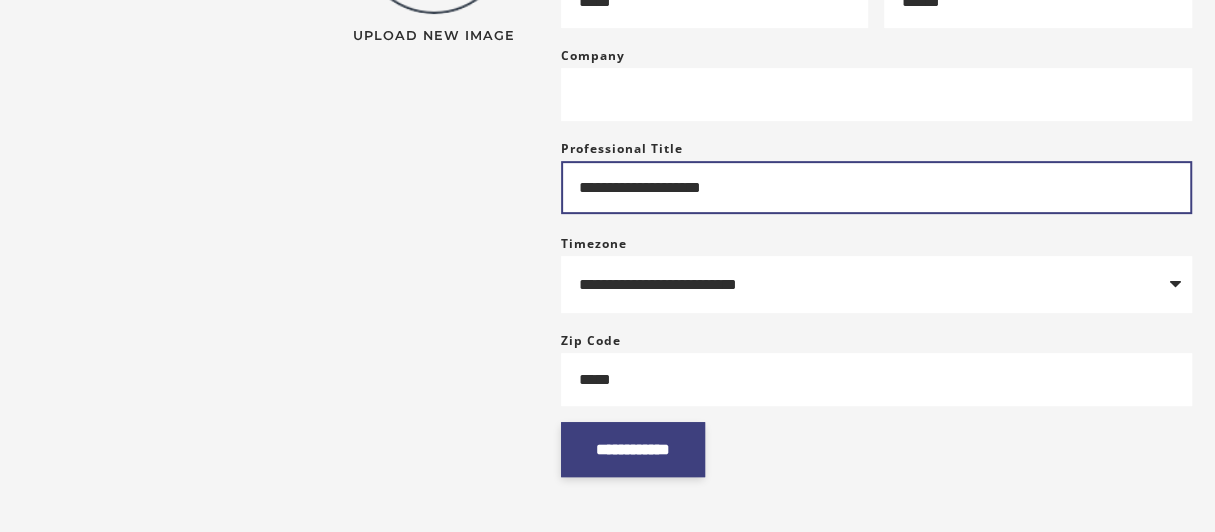 type on "**********" 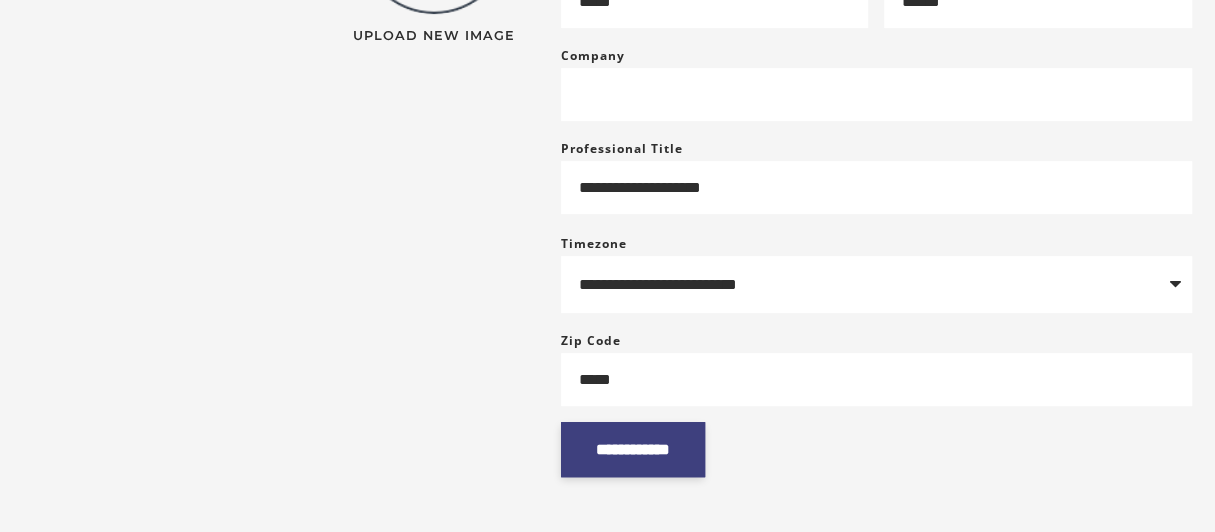 click on "**********" at bounding box center (633, 449) 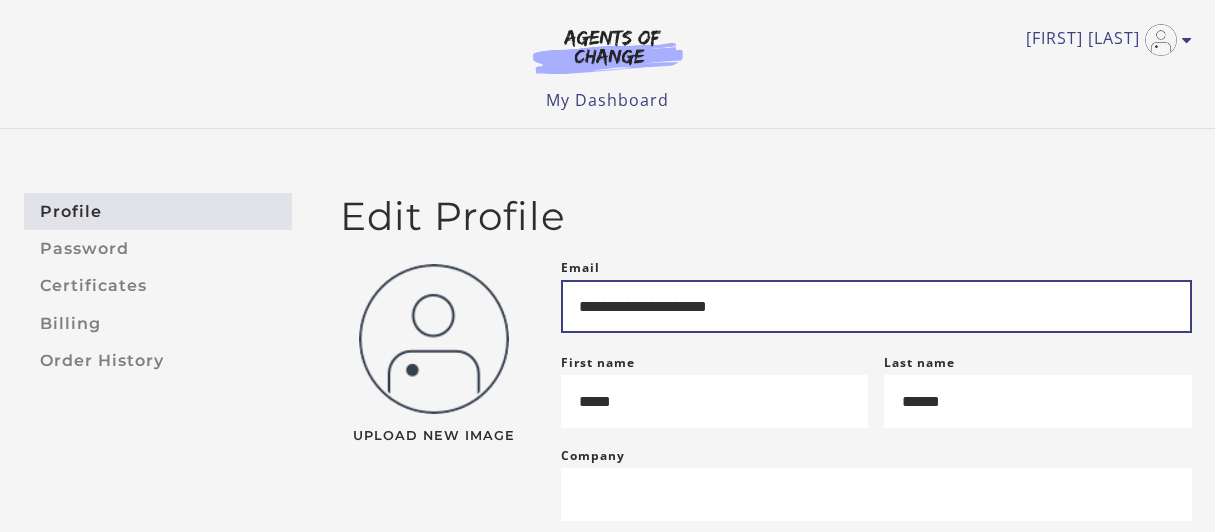 scroll, scrollTop: 0, scrollLeft: 0, axis: both 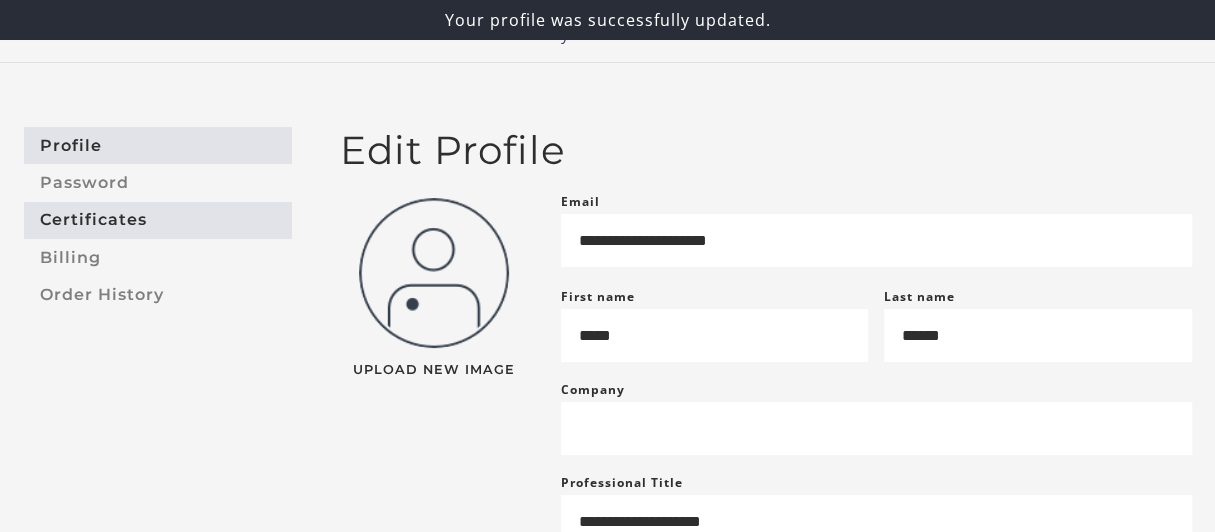 click on "Certificates" at bounding box center [158, 220] 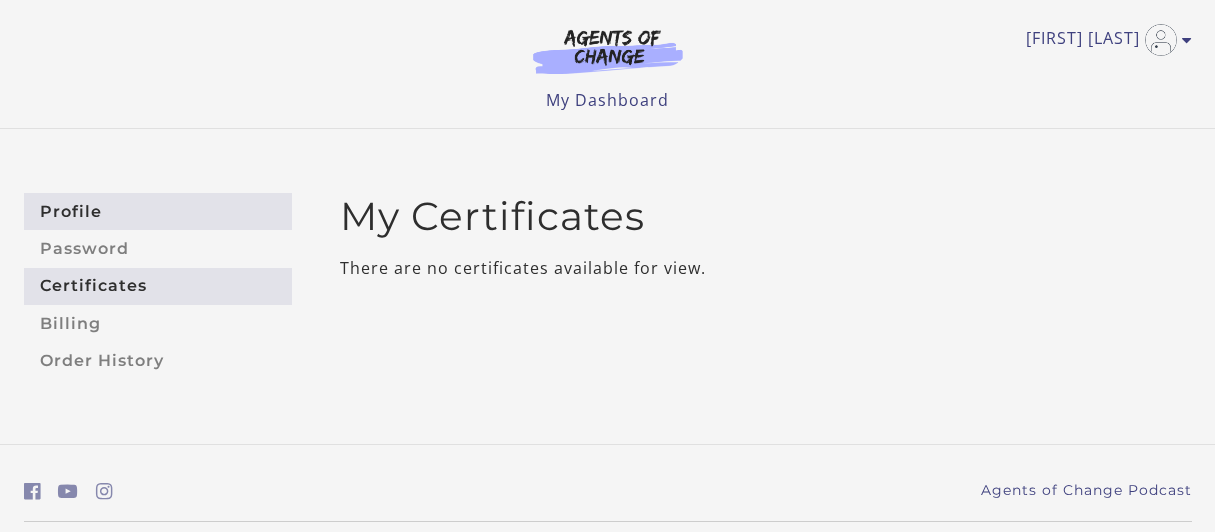 scroll, scrollTop: 0, scrollLeft: 0, axis: both 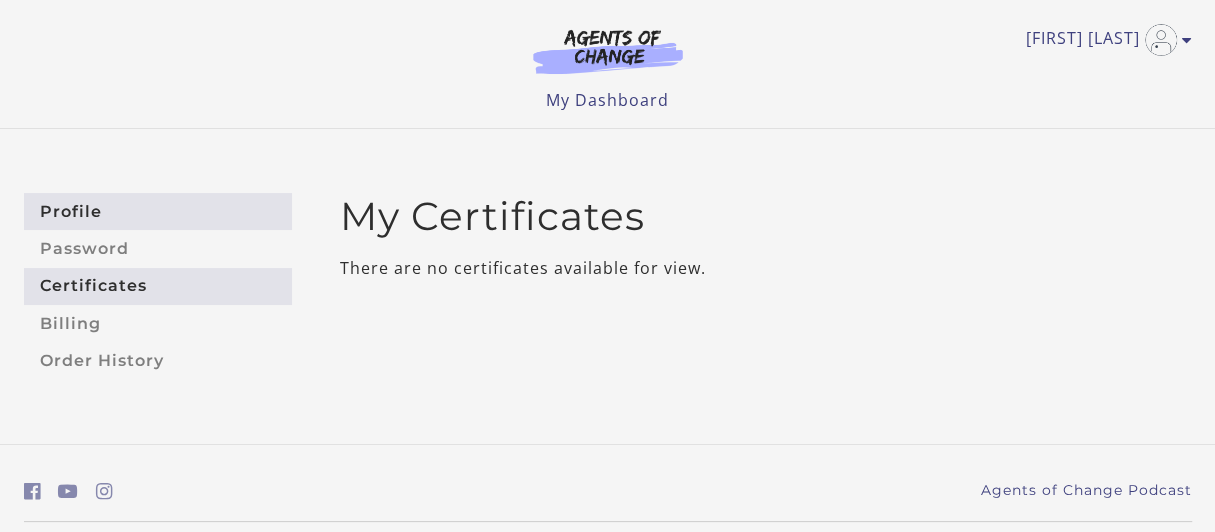 click on "Profile" at bounding box center (158, 211) 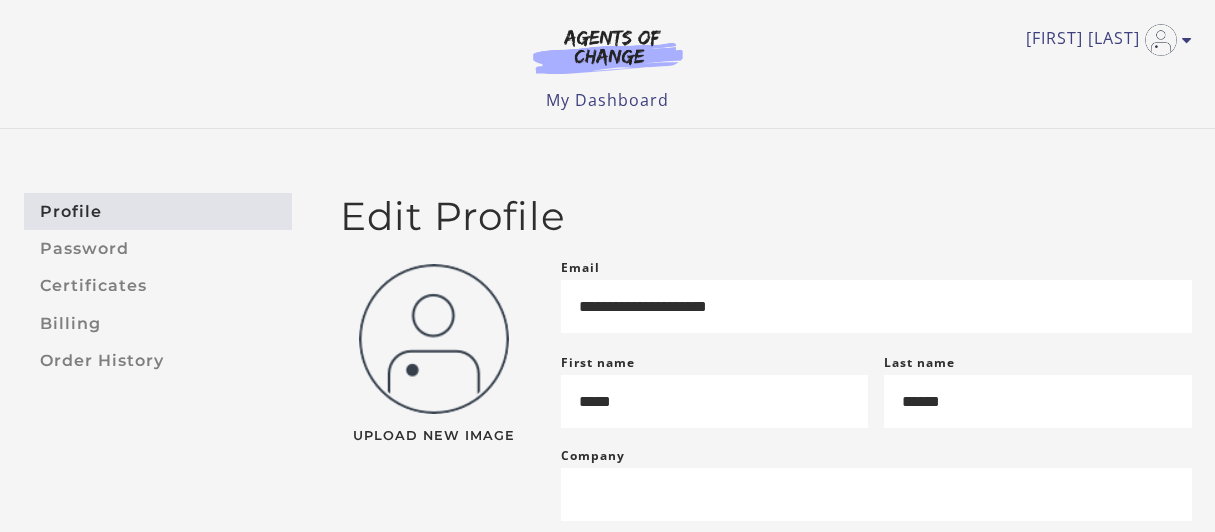 scroll, scrollTop: 0, scrollLeft: 0, axis: both 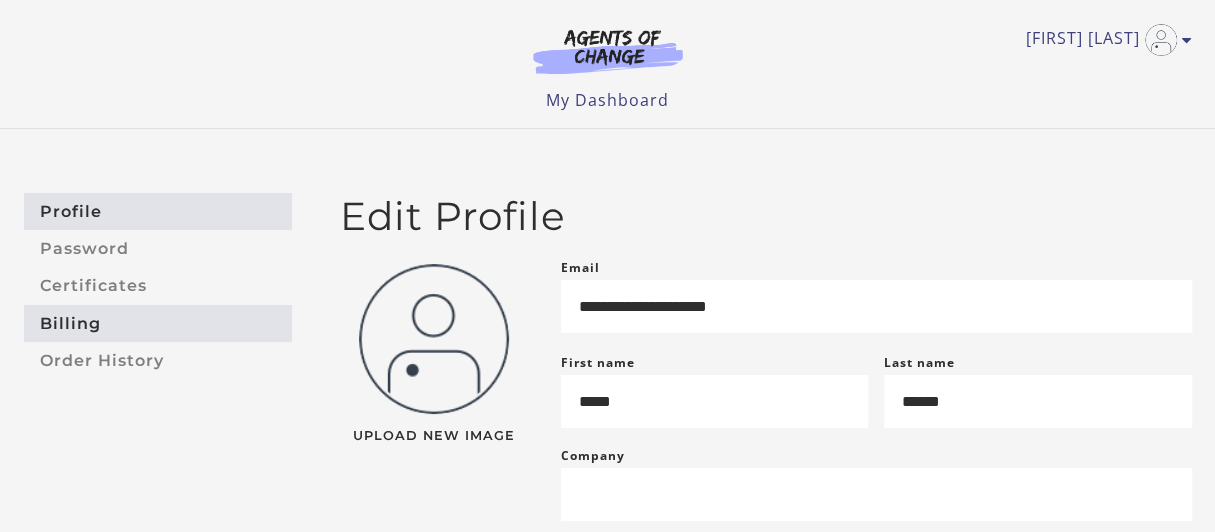 click on "Billing" at bounding box center [158, 323] 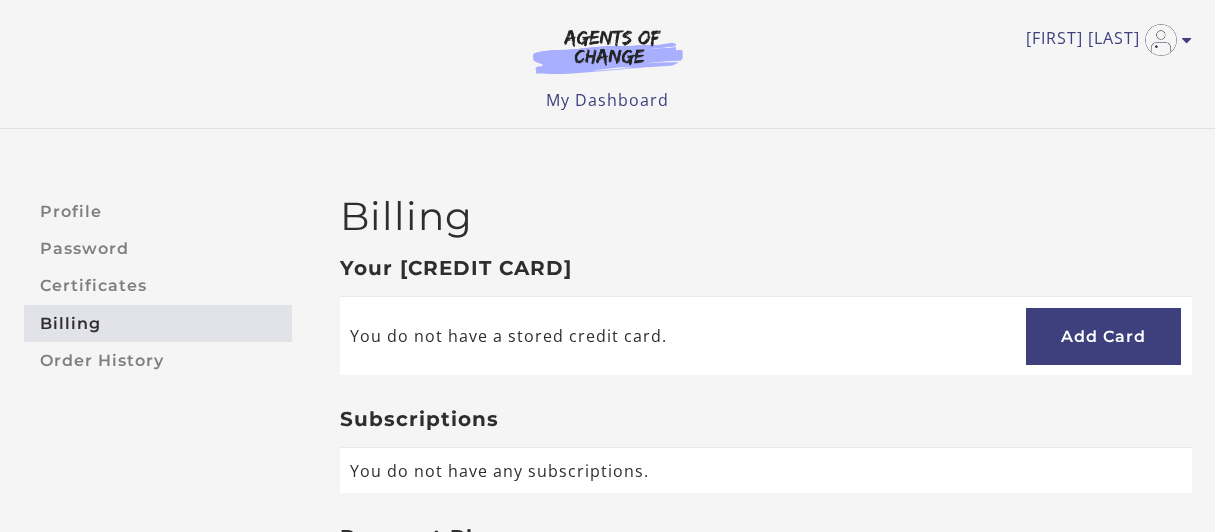 scroll, scrollTop: 0, scrollLeft: 0, axis: both 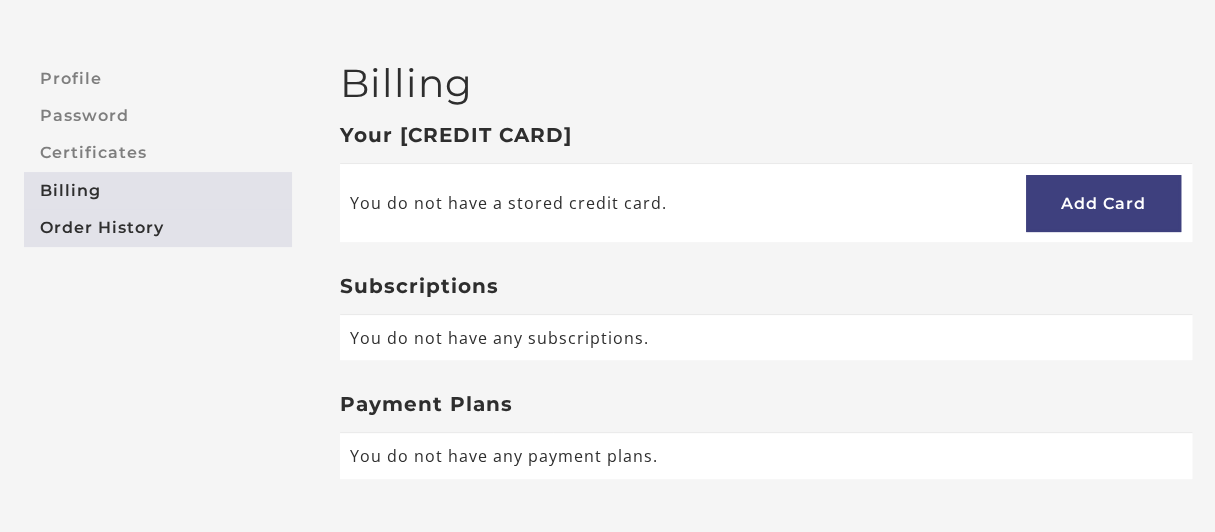 click on "Order History" at bounding box center (158, 227) 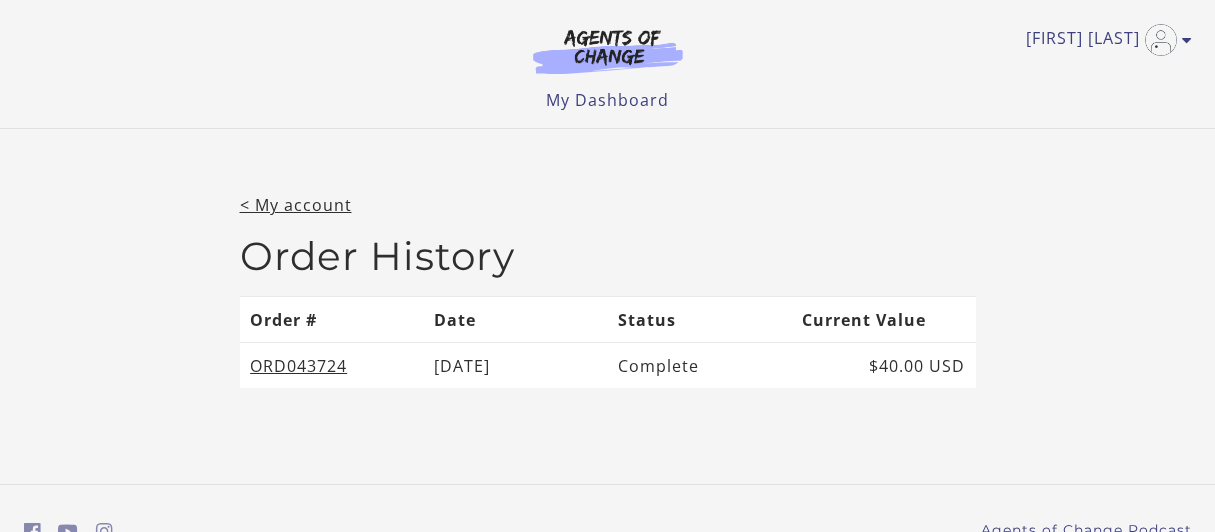 scroll, scrollTop: 0, scrollLeft: 0, axis: both 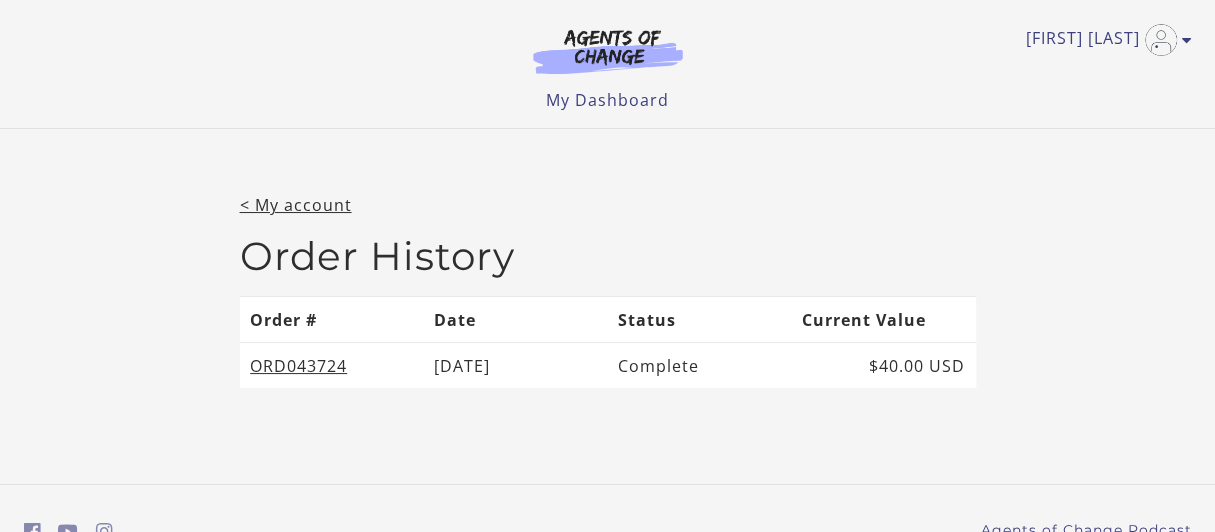click at bounding box center (608, 51) 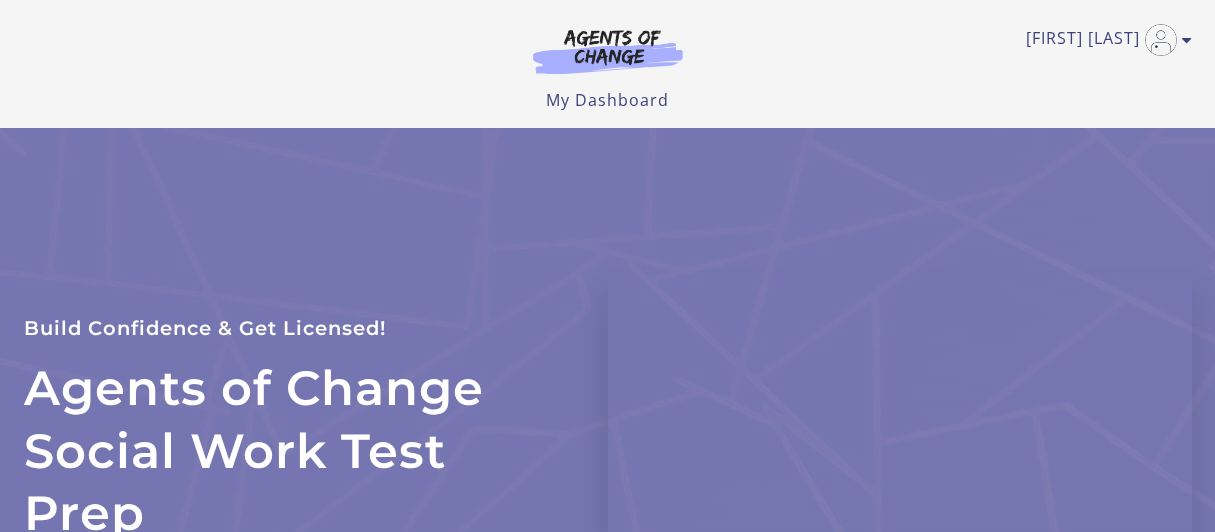 scroll, scrollTop: 0, scrollLeft: 0, axis: both 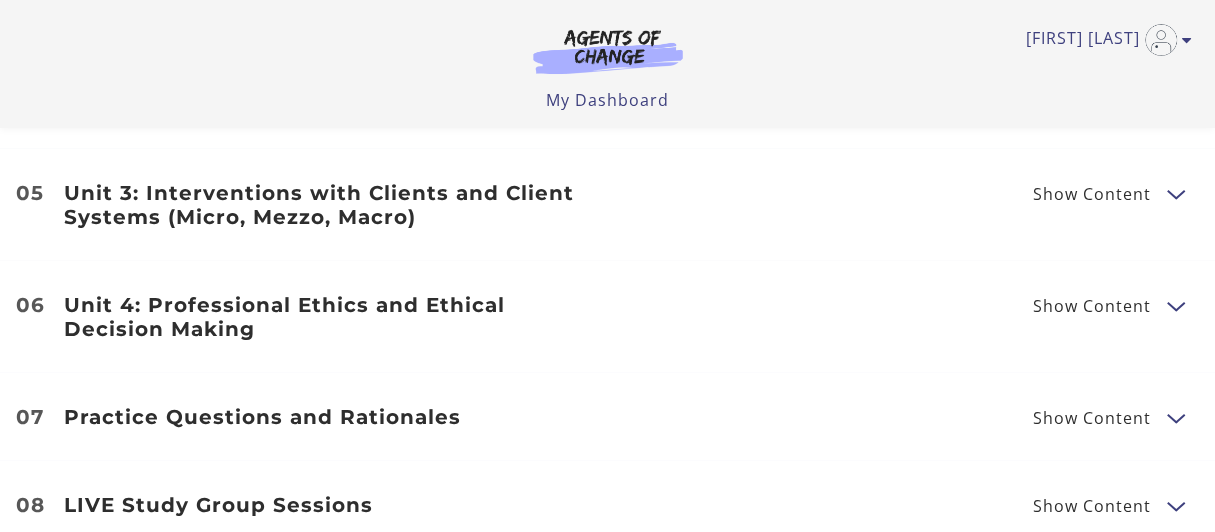 click on "Show Content" at bounding box center (1100, 305) 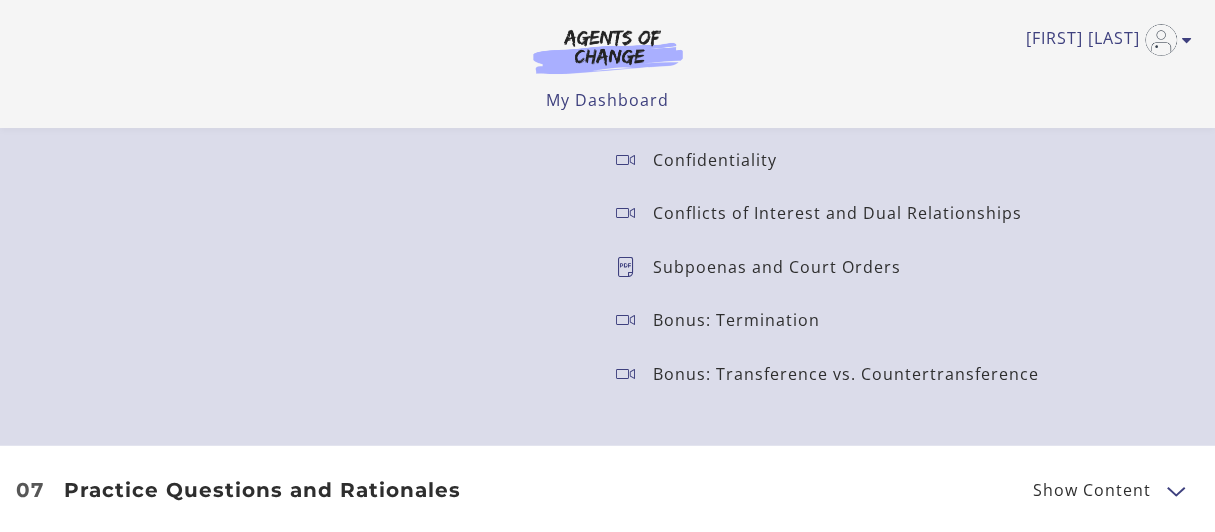 scroll, scrollTop: 3266, scrollLeft: 0, axis: vertical 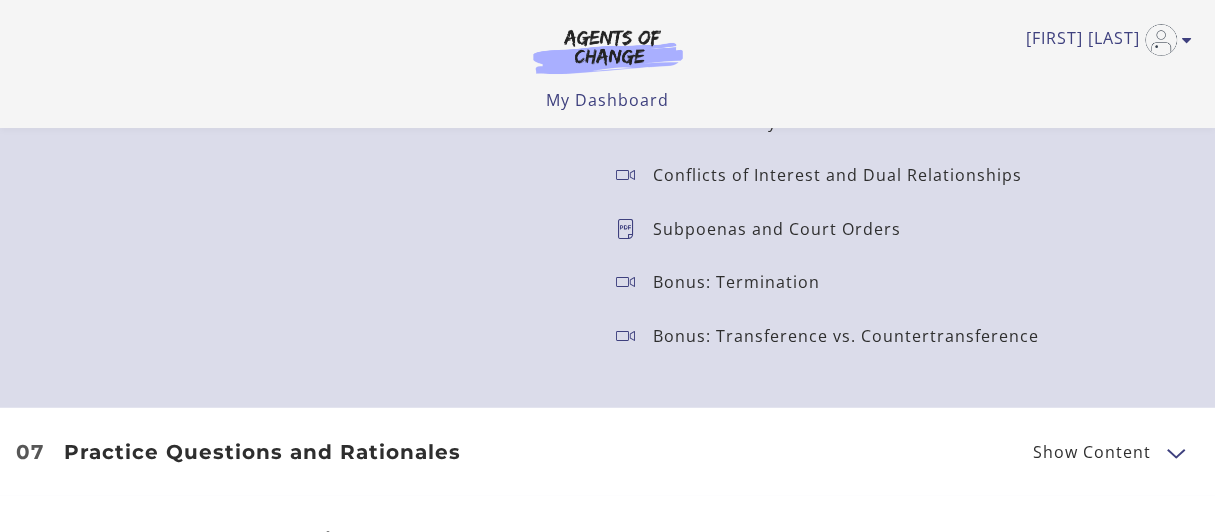 click on "Bonus: Termination" at bounding box center [744, 282] 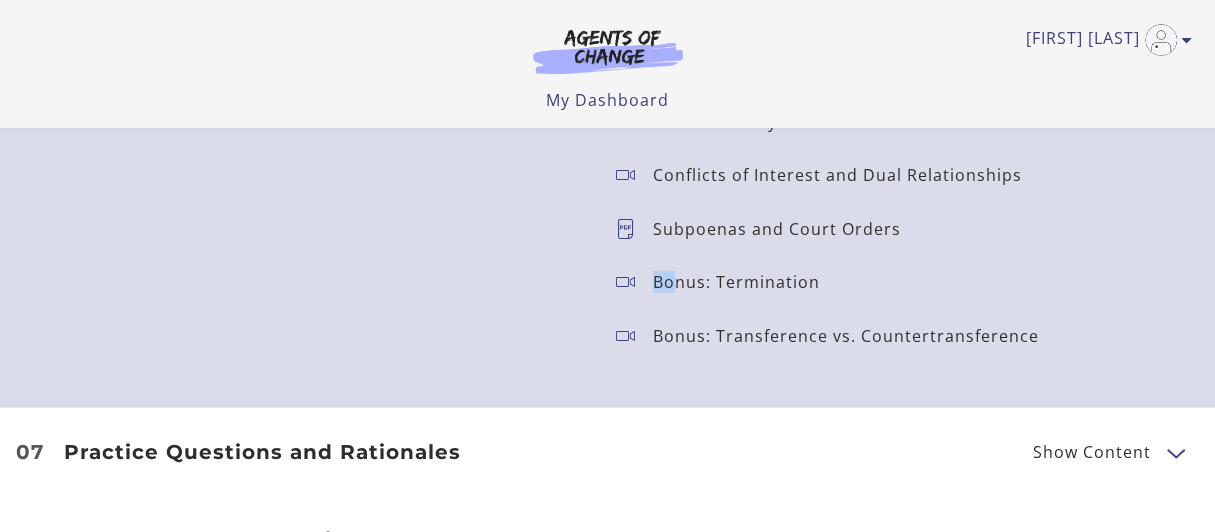 click on "Bonus: Termination" at bounding box center [884, 282] 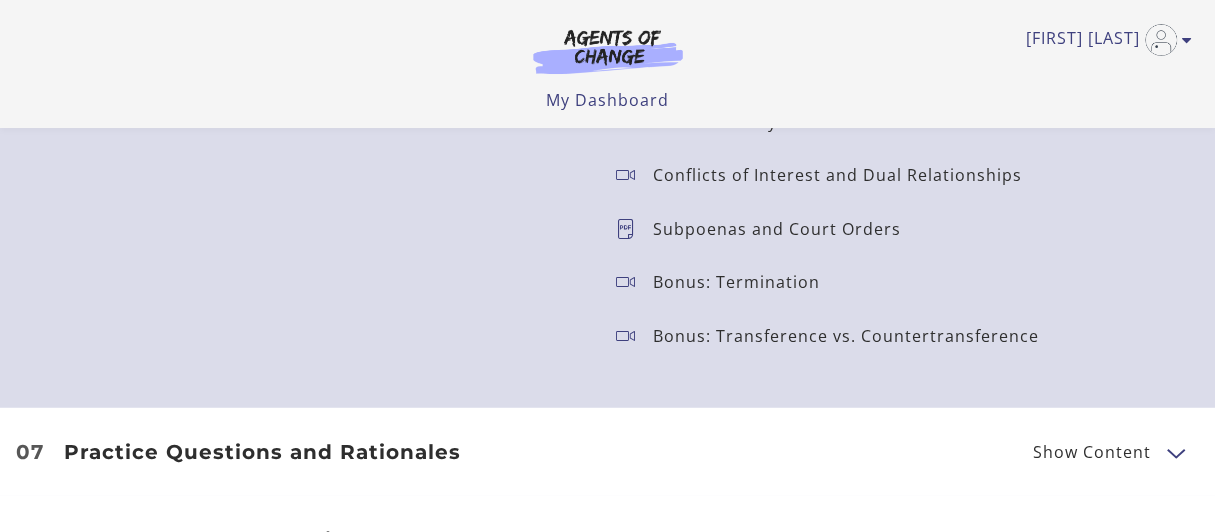 click at bounding box center (634, 282) 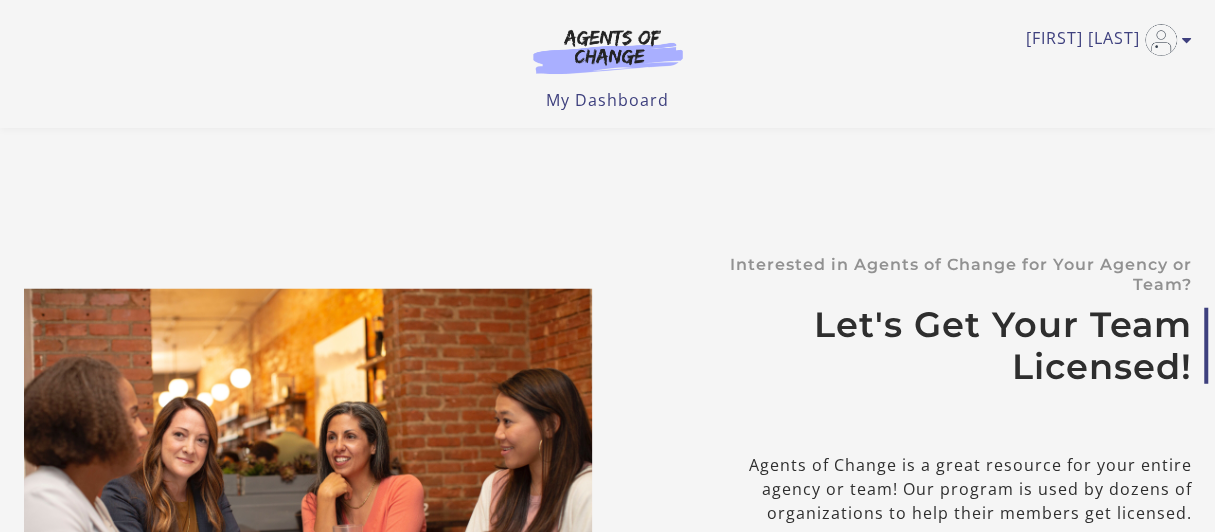 scroll, scrollTop: 7133, scrollLeft: 0, axis: vertical 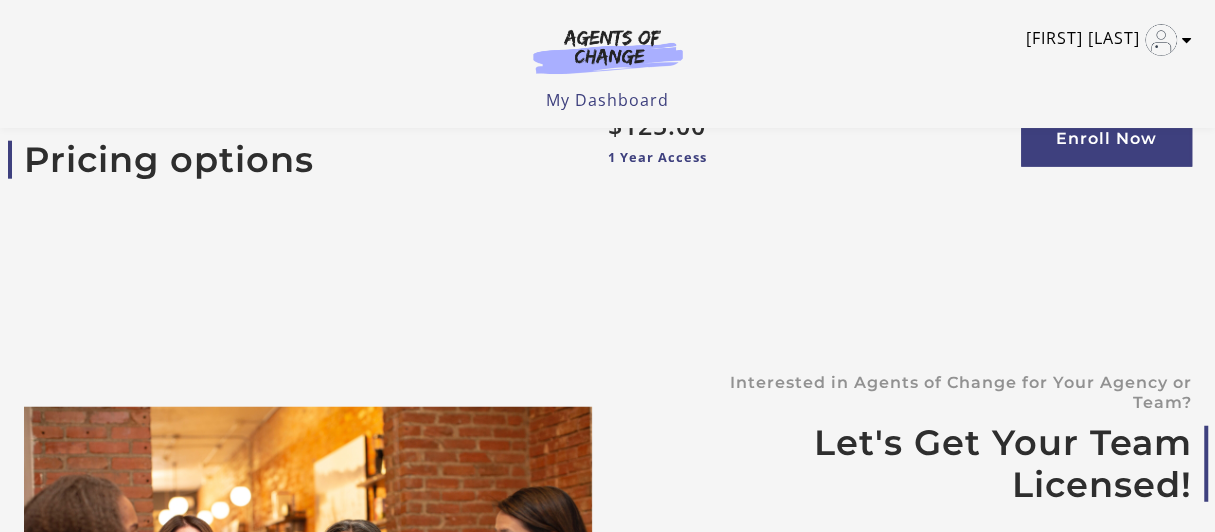 click on "[FIRST] [LAST]" at bounding box center [1104, 40] 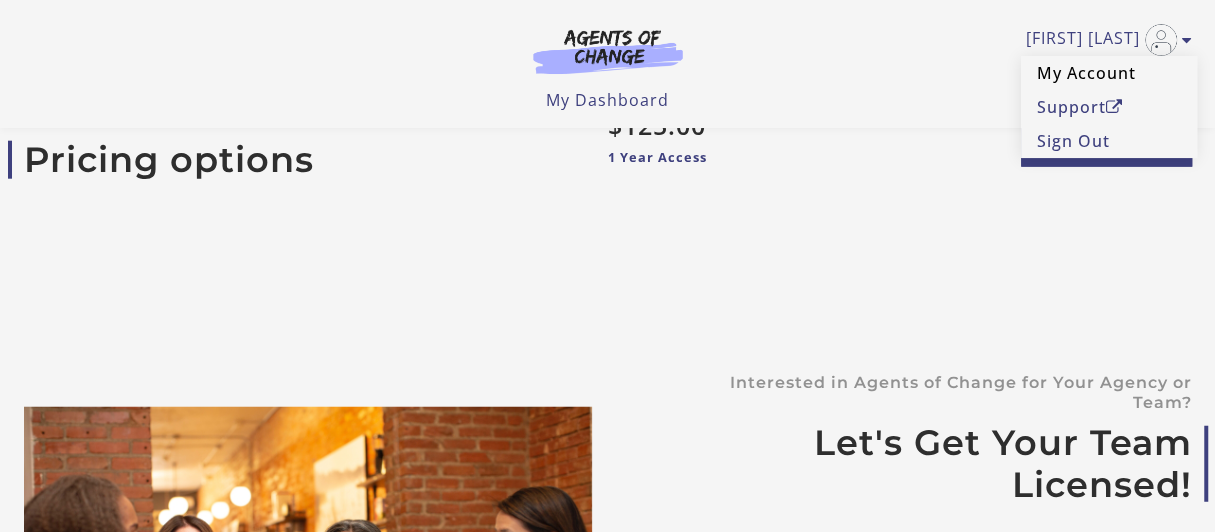 click on "My Account" at bounding box center [1109, 73] 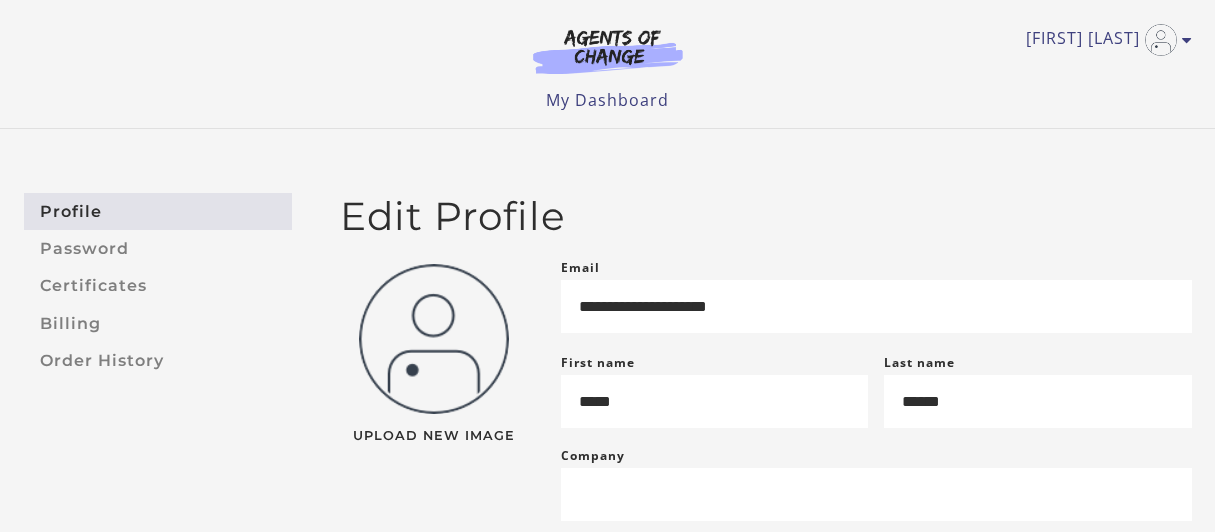 scroll, scrollTop: 0, scrollLeft: 0, axis: both 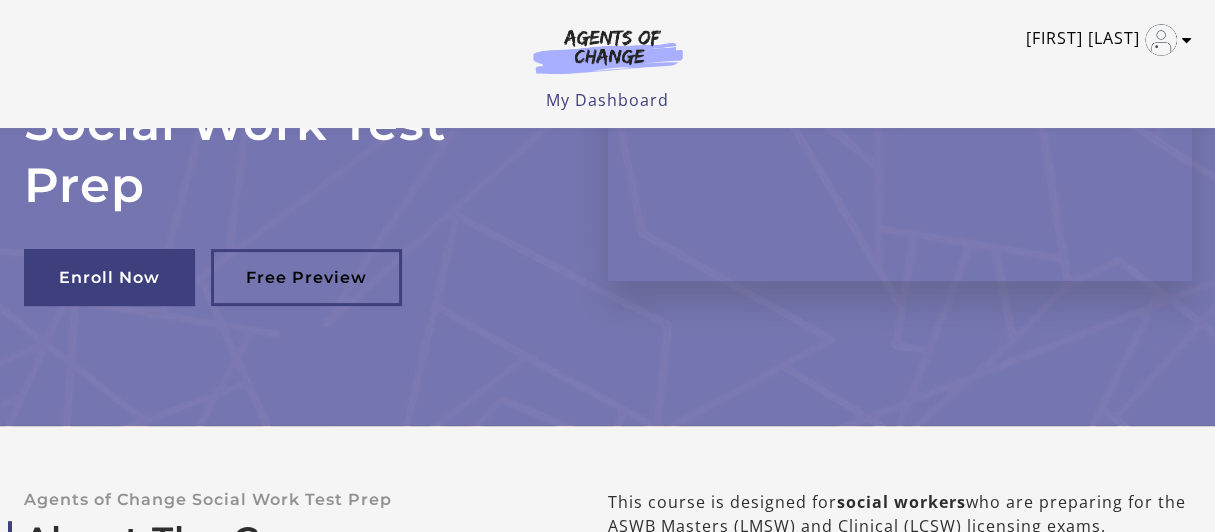 click at bounding box center [1161, 40] 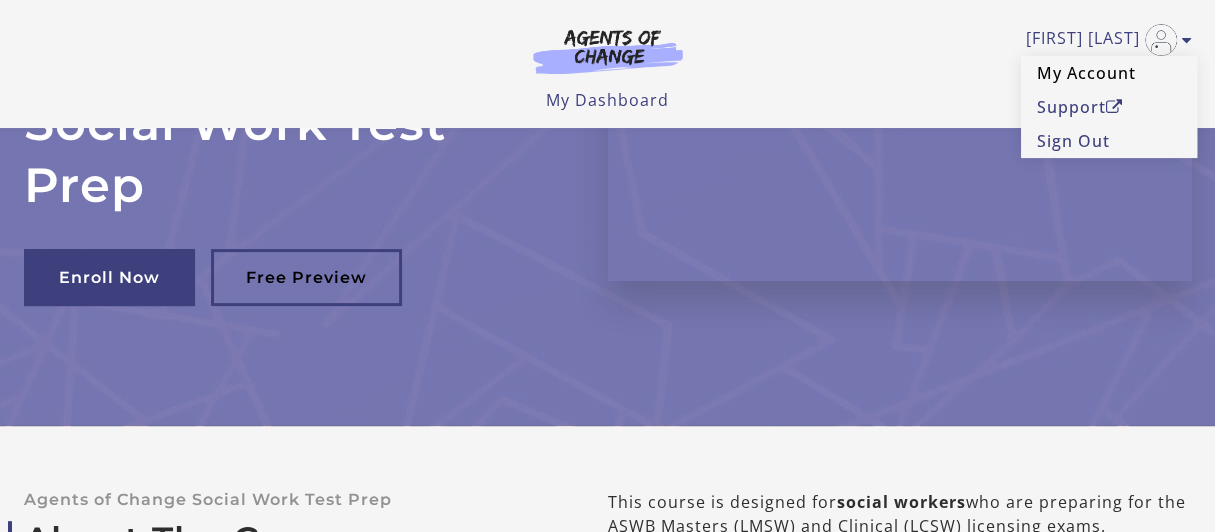 click on "My Account" at bounding box center [1109, 73] 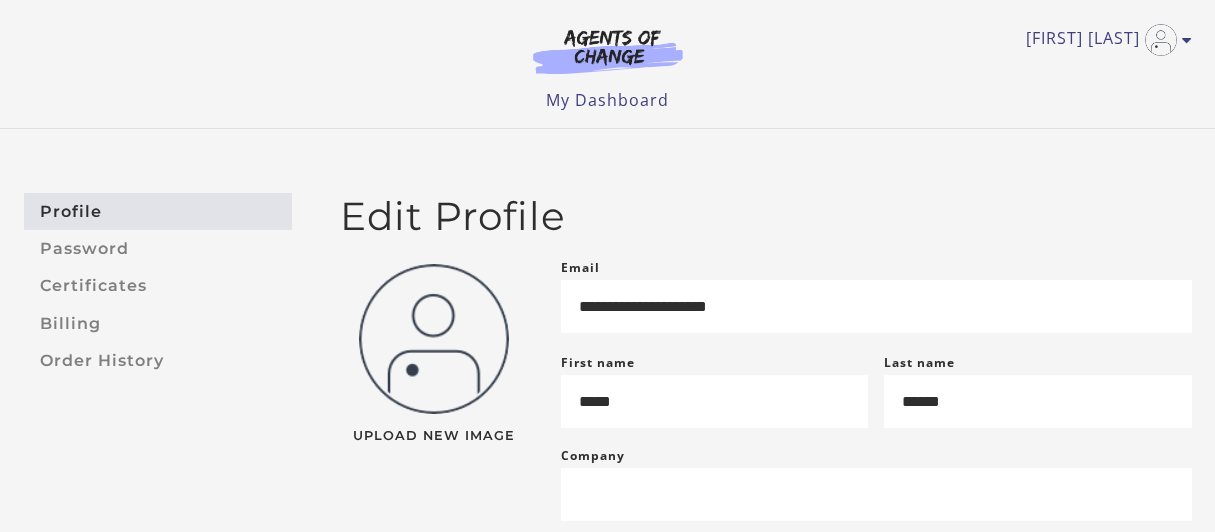 scroll, scrollTop: 0, scrollLeft: 0, axis: both 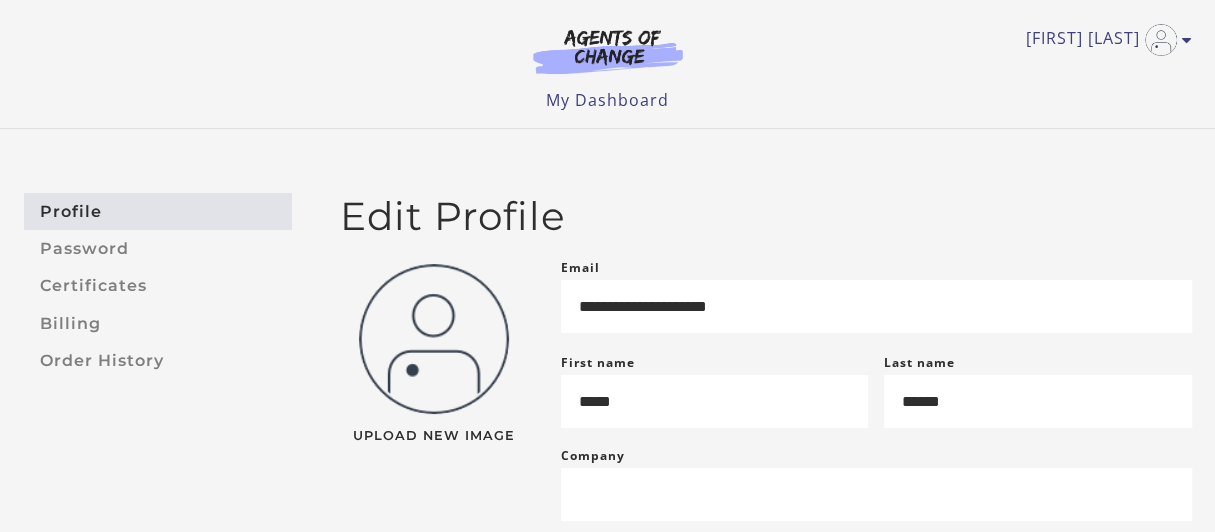 click on "Profile" at bounding box center [158, 211] 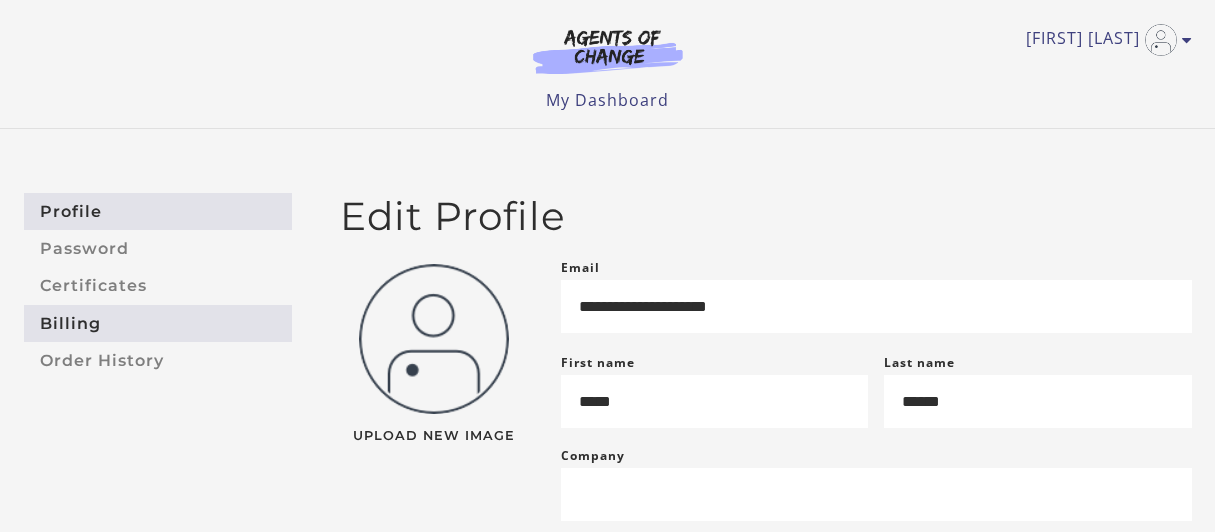 scroll, scrollTop: 0, scrollLeft: 0, axis: both 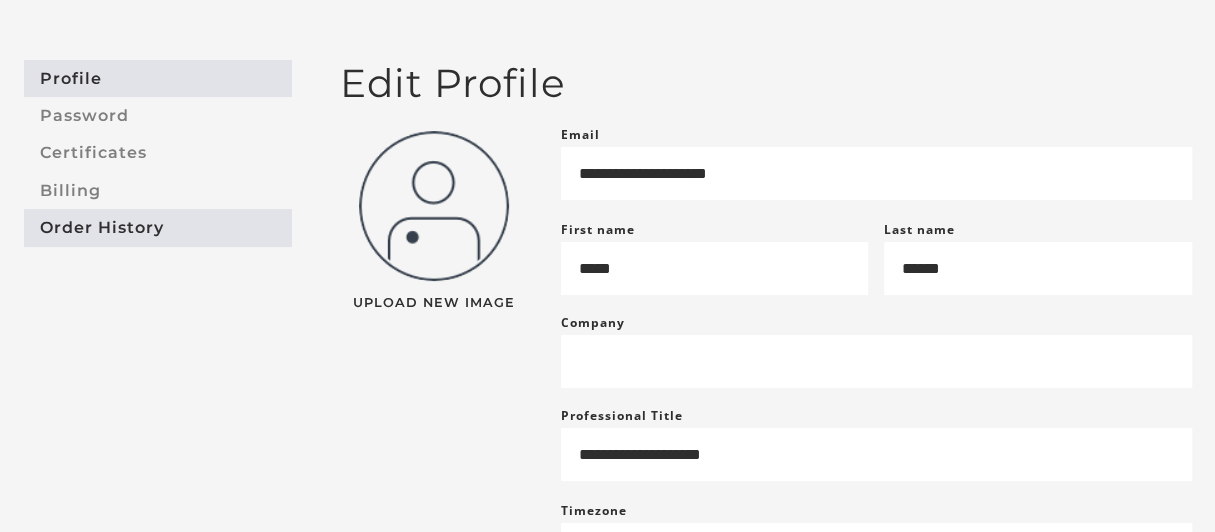 click on "Order History" at bounding box center (158, 227) 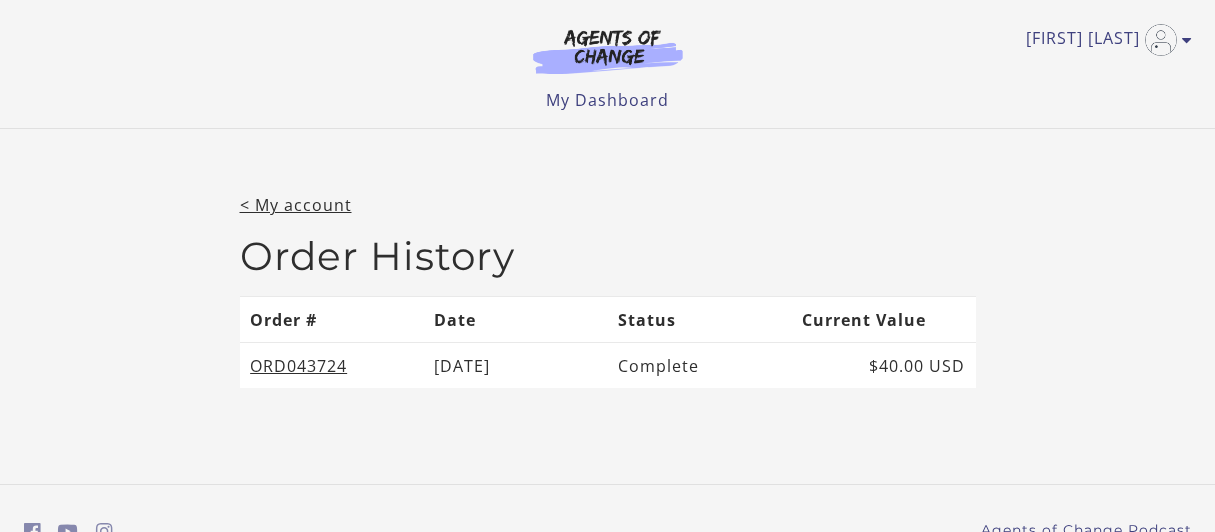 scroll, scrollTop: 0, scrollLeft: 0, axis: both 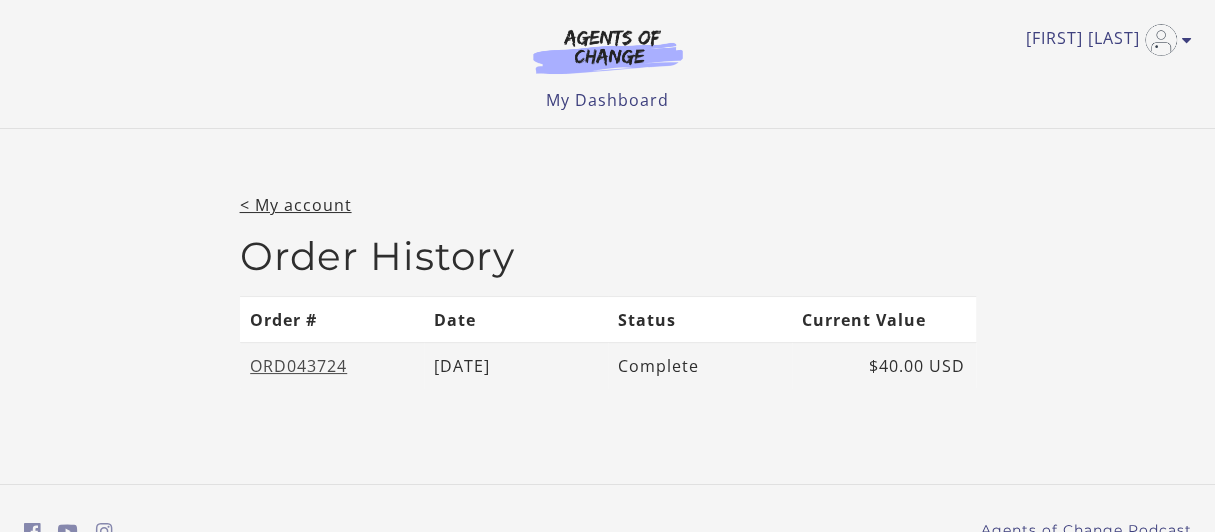 click on "ORD043724" at bounding box center (298, 366) 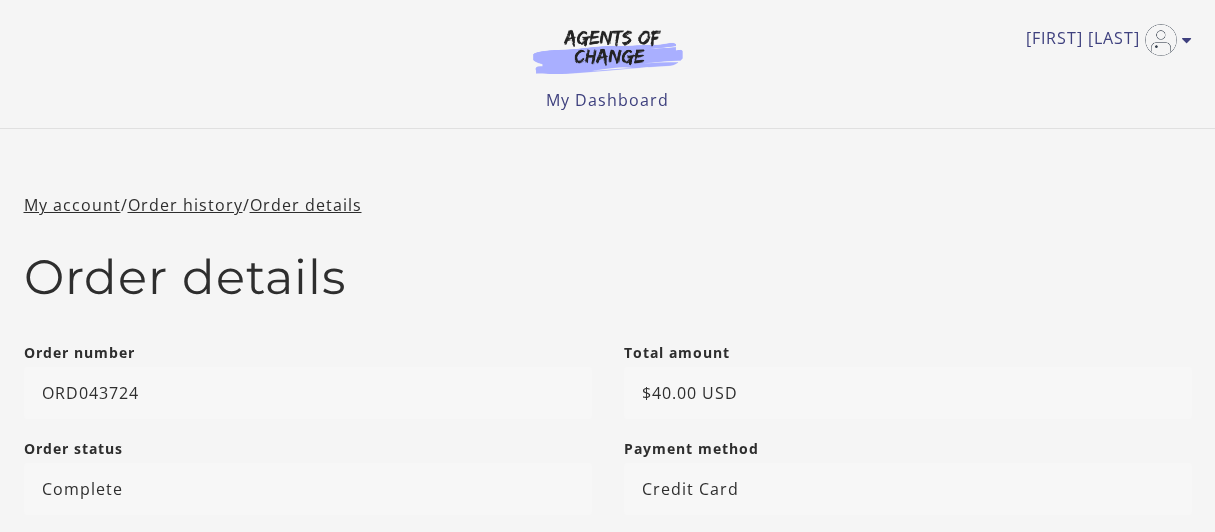 scroll, scrollTop: 0, scrollLeft: 0, axis: both 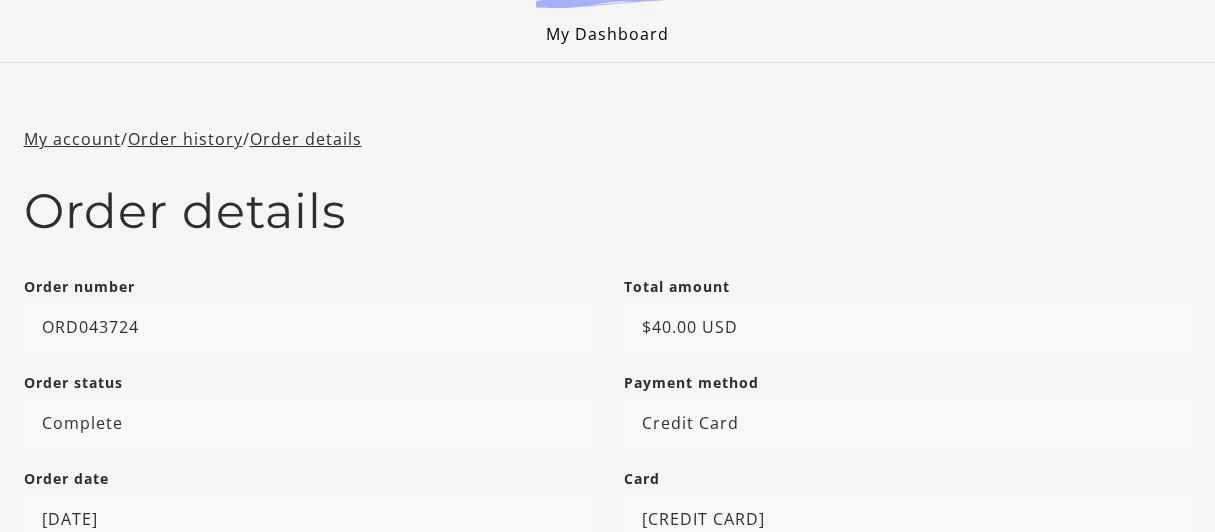click on "My Dashboard" at bounding box center (607, 34) 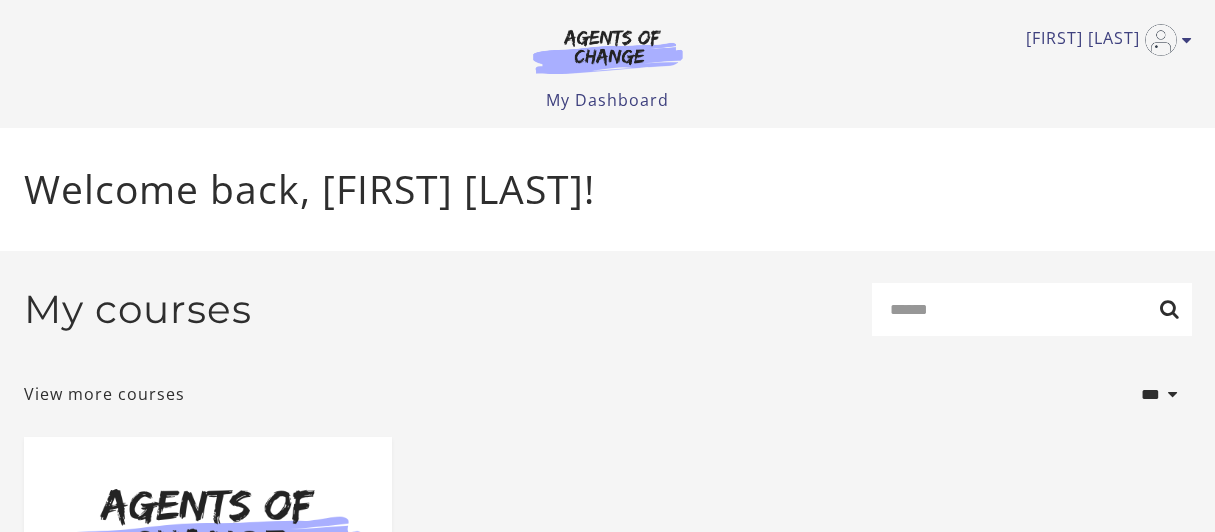 scroll, scrollTop: 0, scrollLeft: 0, axis: both 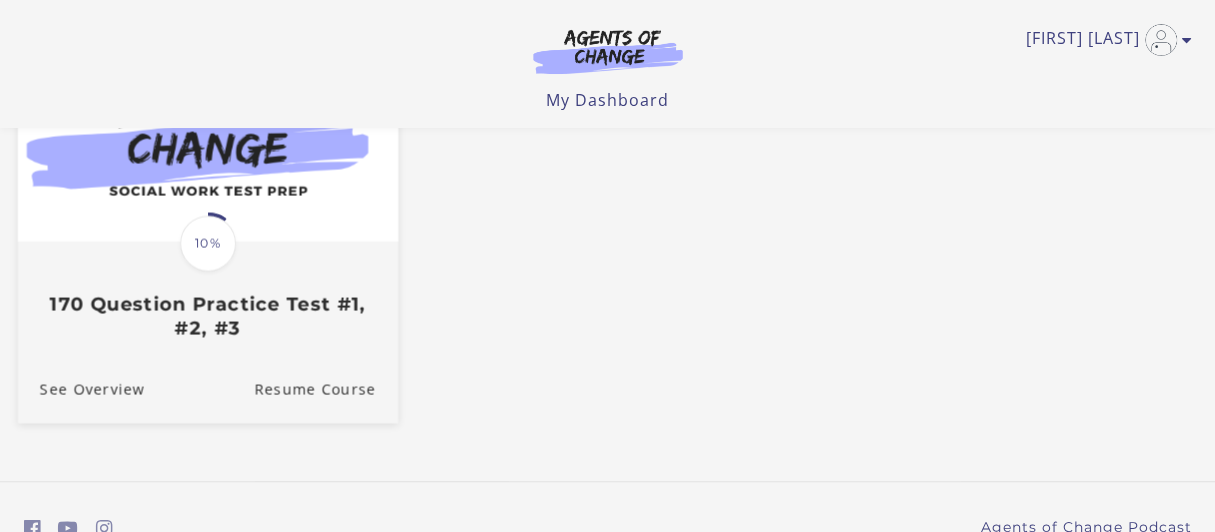 click on "170 Question Practice Test #1, #2, #3" at bounding box center [207, 316] 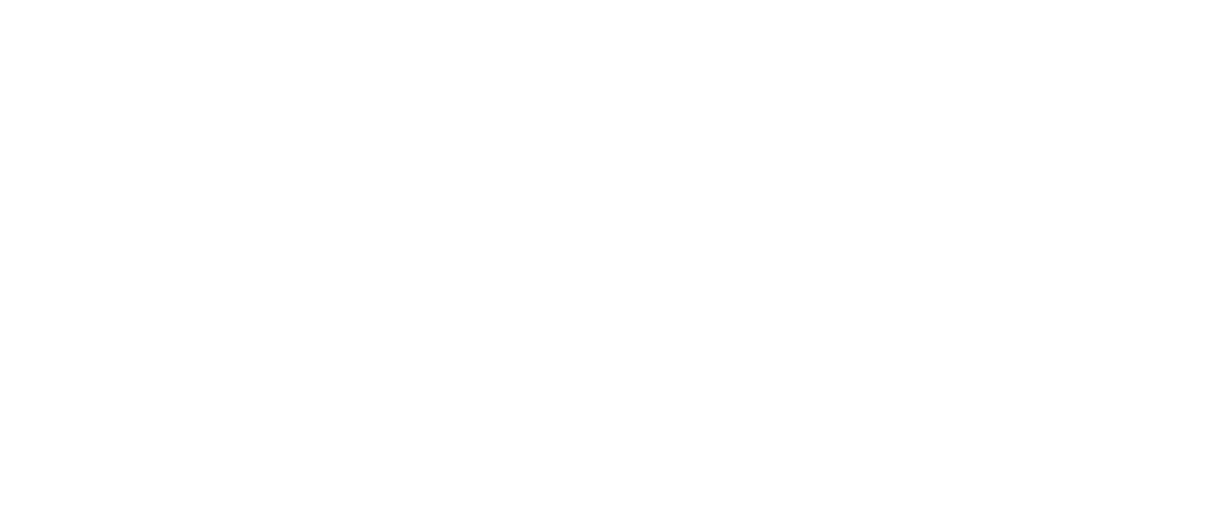 scroll, scrollTop: 0, scrollLeft: 0, axis: both 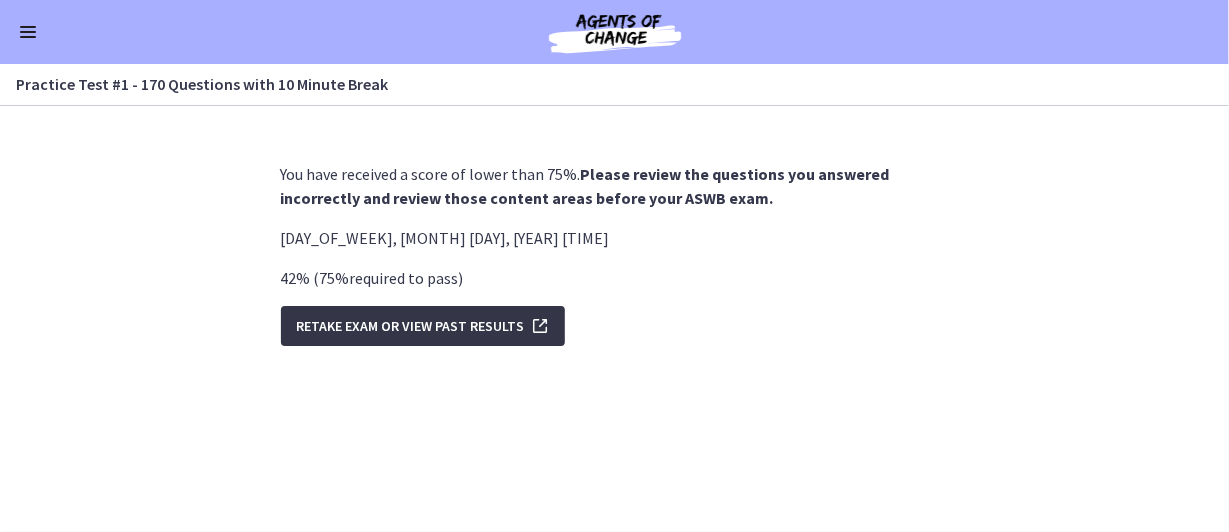 click on "Retake Exam OR View Past Results" at bounding box center (411, 326) 